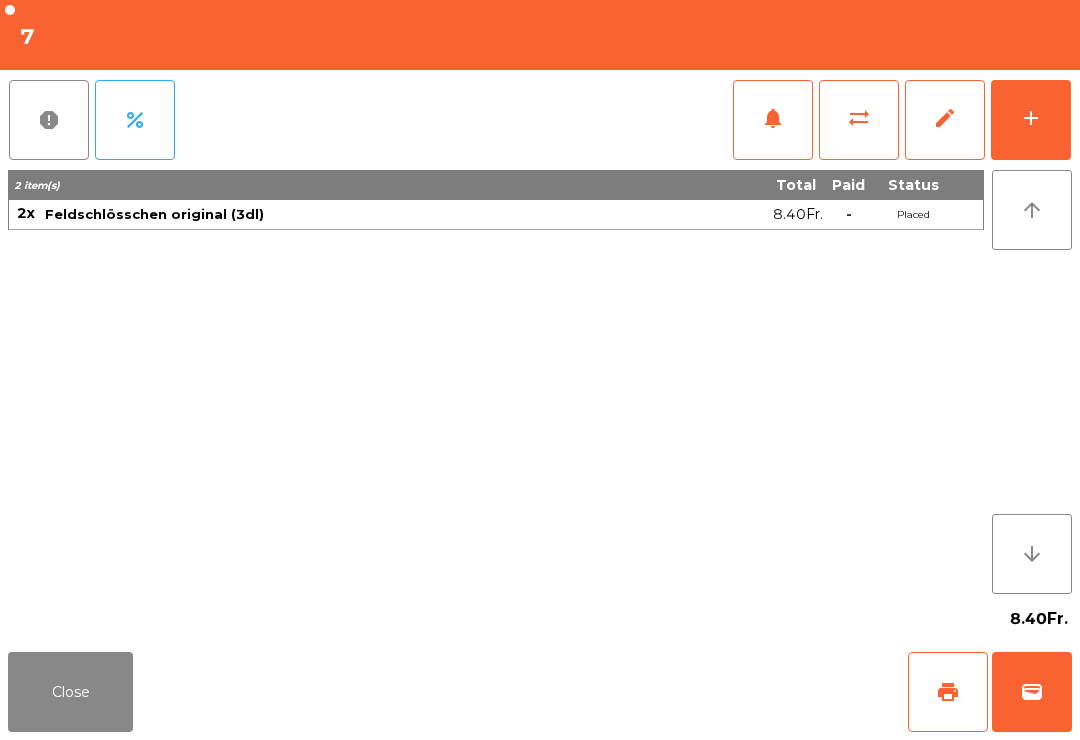 scroll, scrollTop: 0, scrollLeft: 0, axis: both 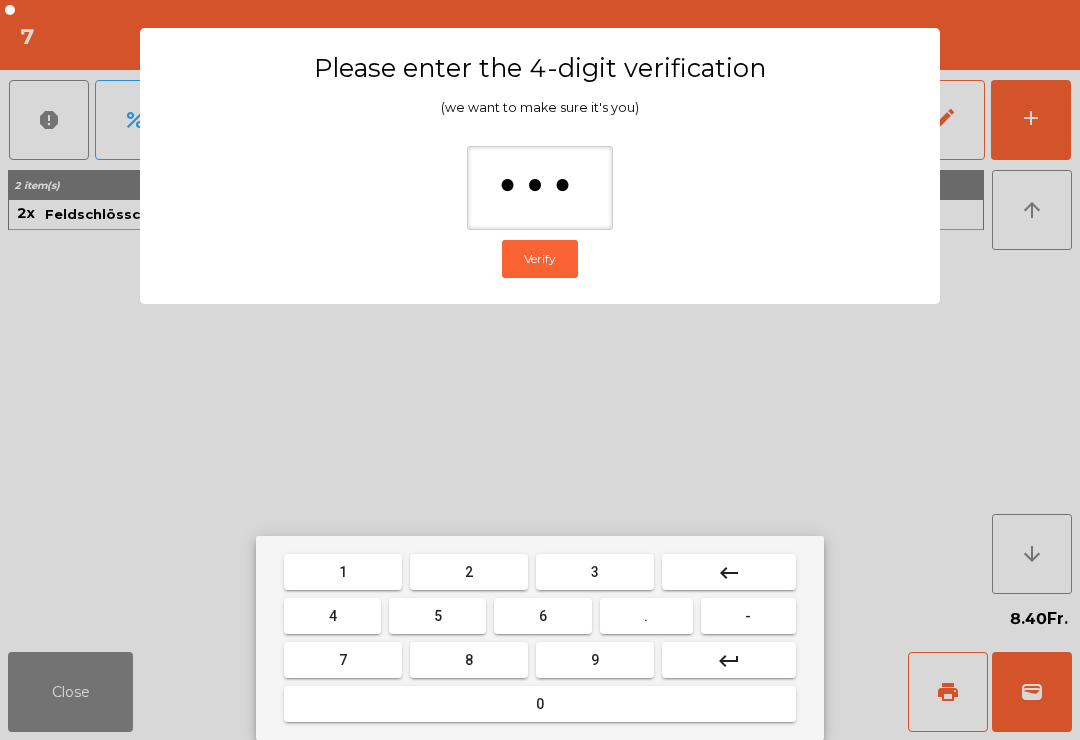 type on "****" 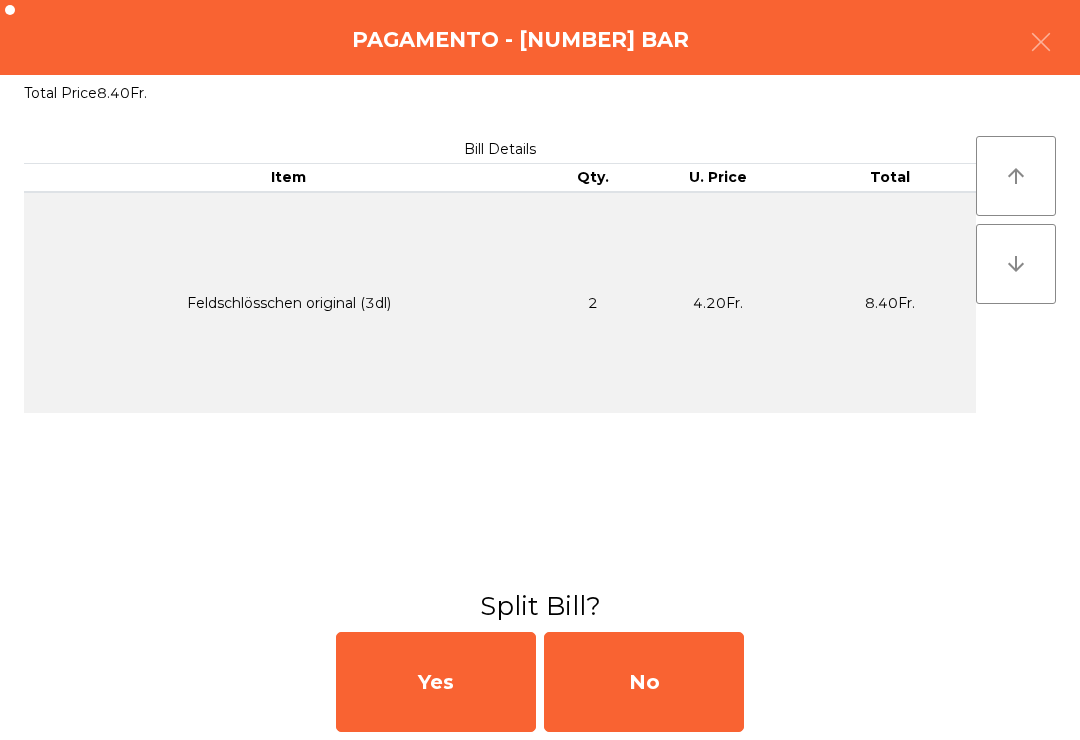 click on "No" at bounding box center (644, 682) 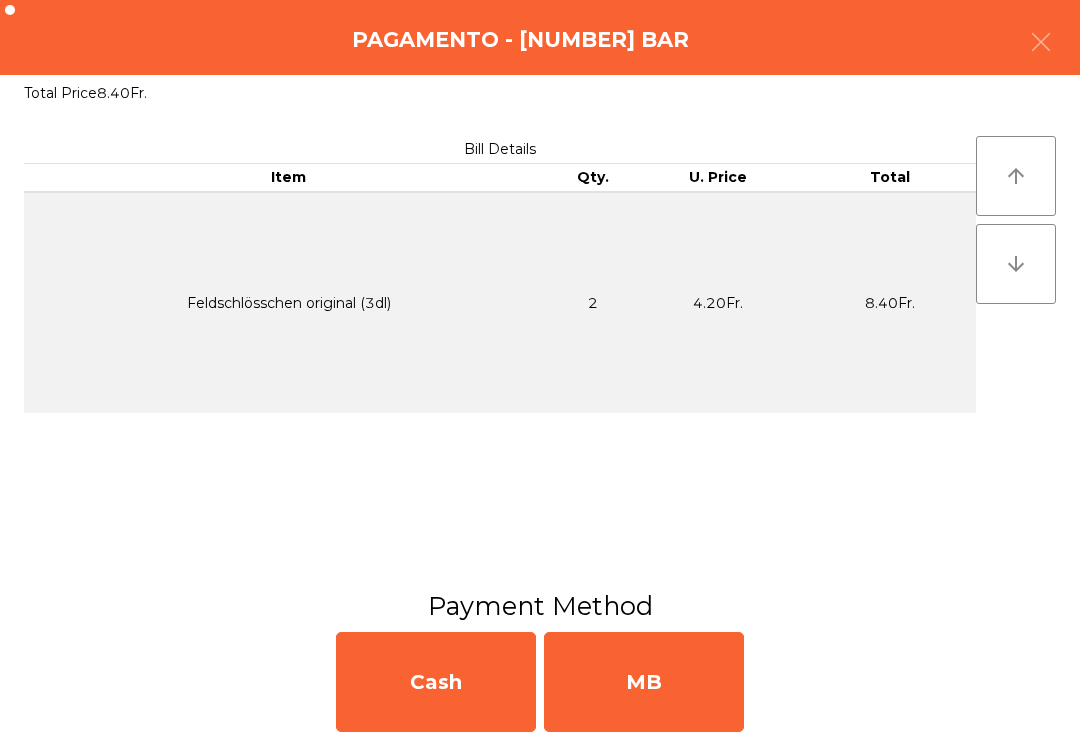click on "MB" at bounding box center (644, 682) 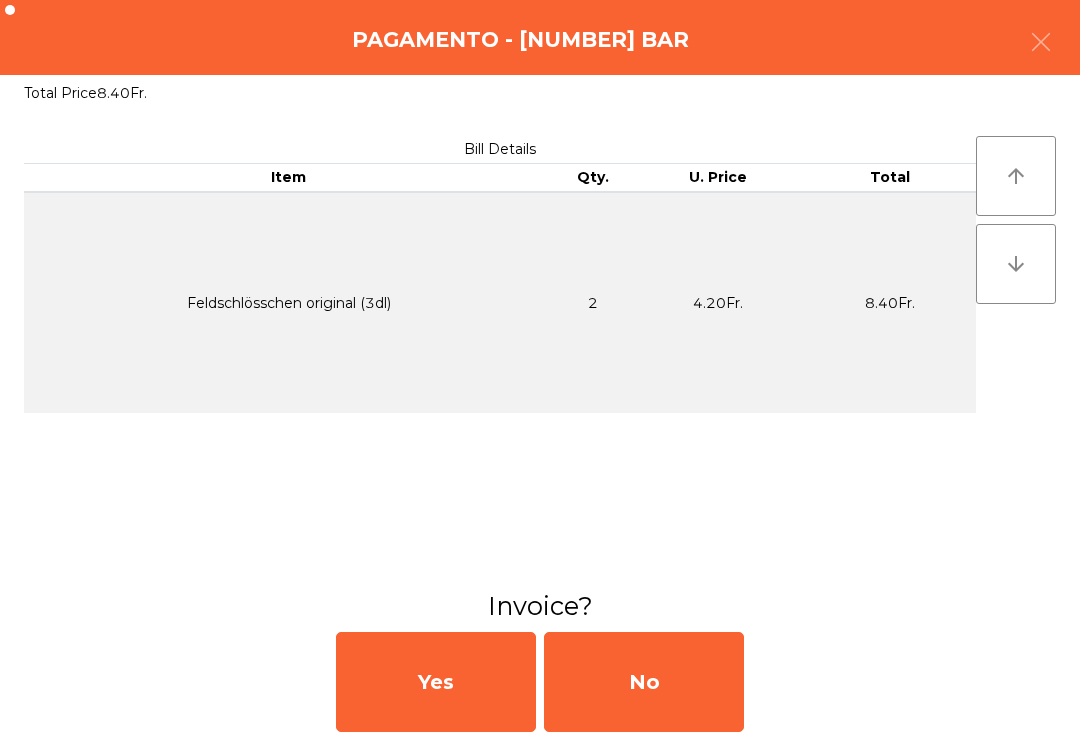 click on "No" at bounding box center [644, 682] 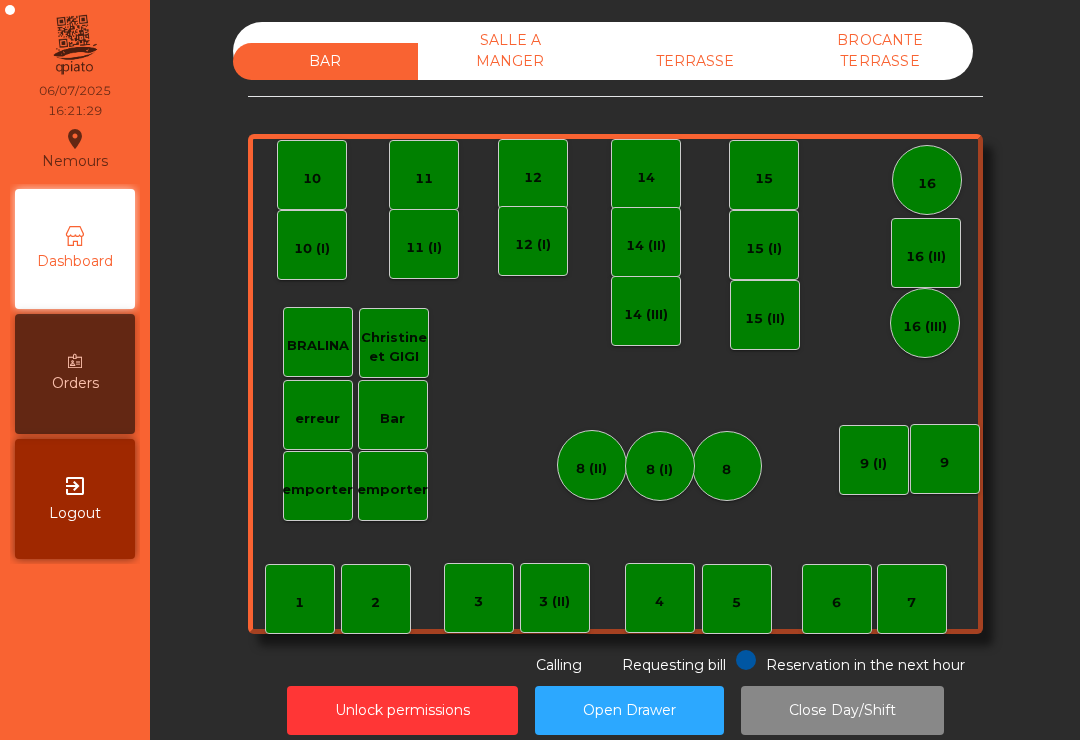 click on "TERRASSE" at bounding box center (695, 61) 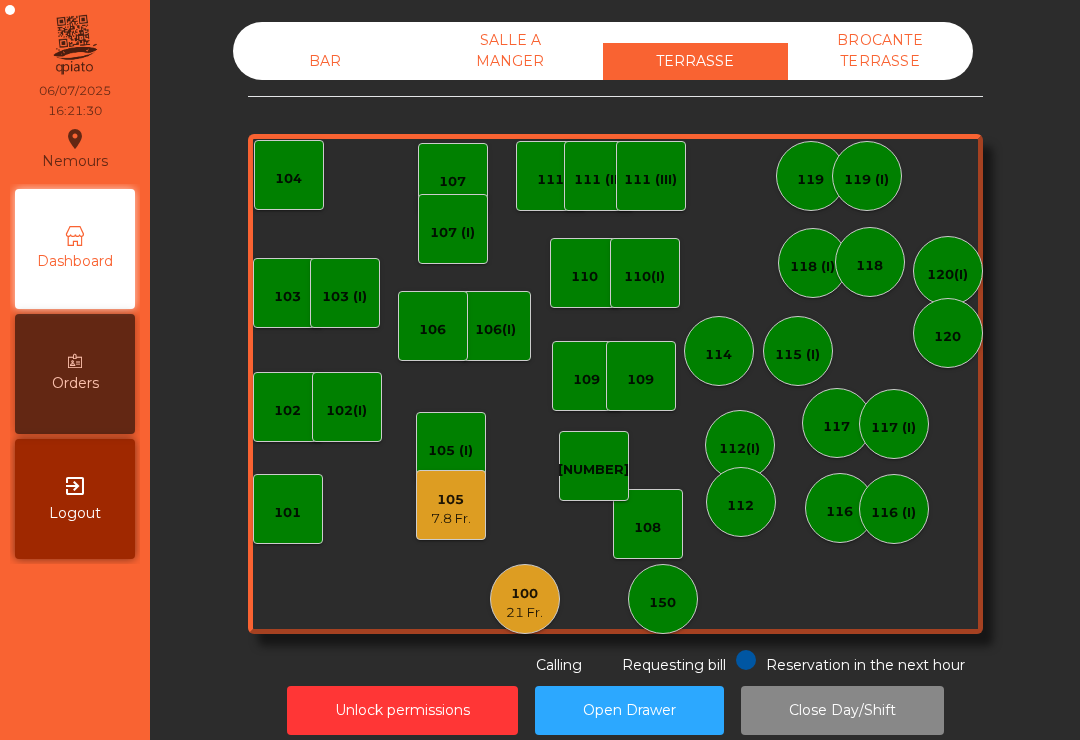 click on "21 Fr." at bounding box center [524, 613] 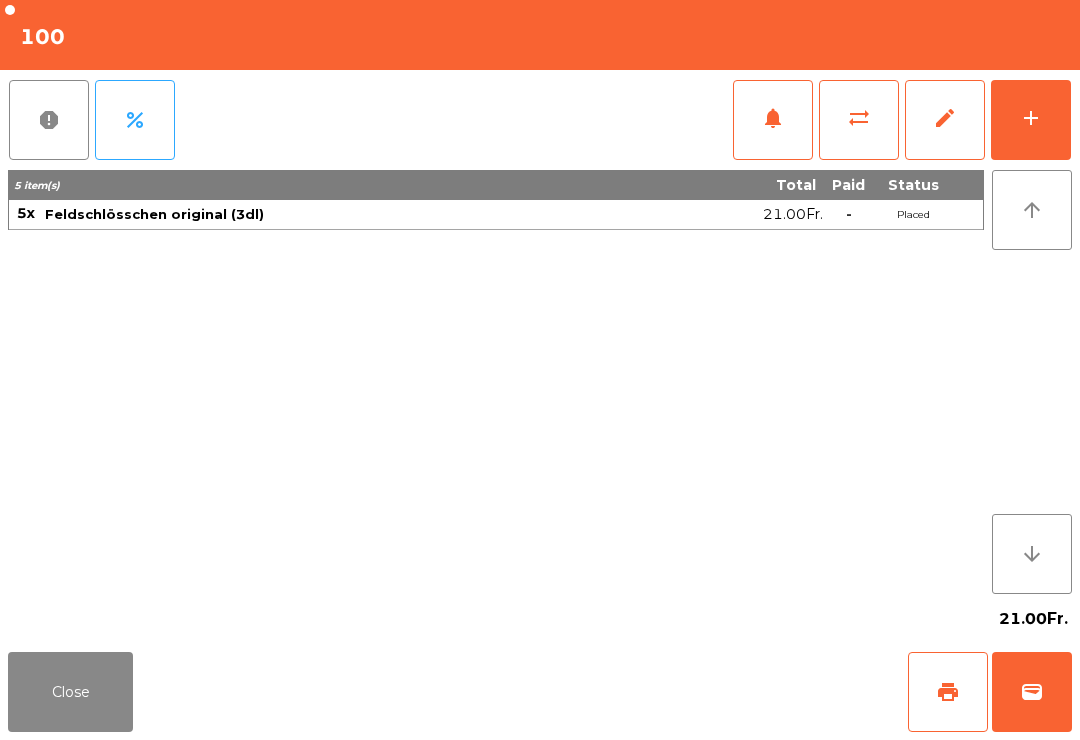 click on "add" at bounding box center [1031, 120] 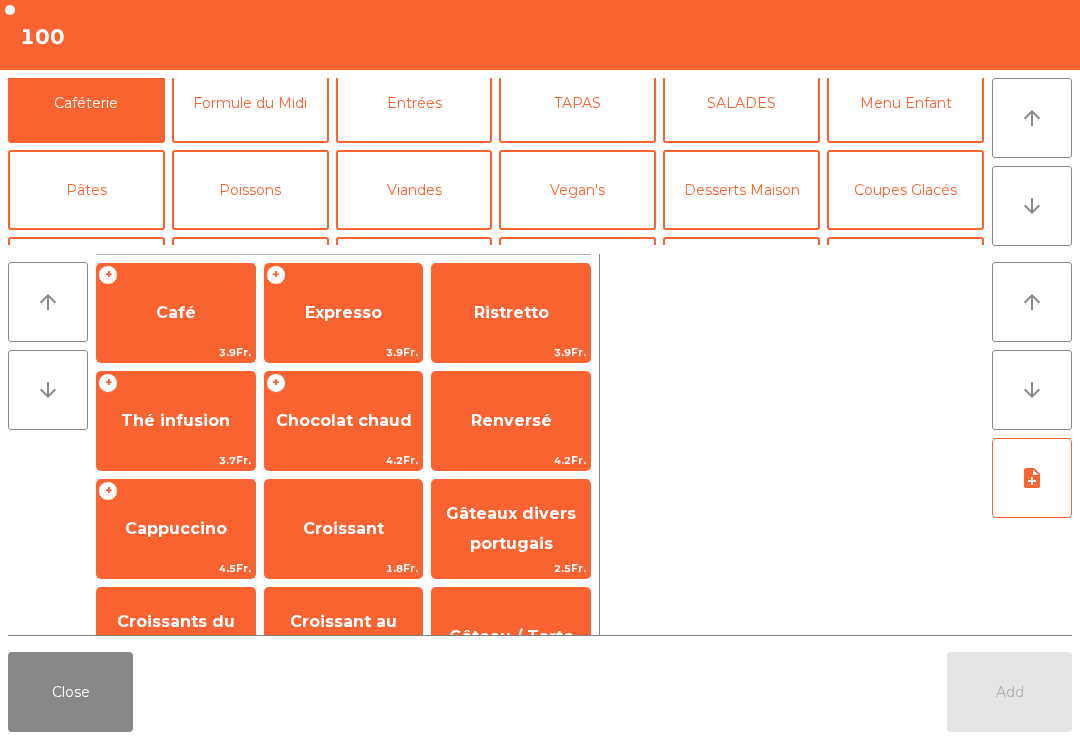 click on "Bières" at bounding box center (250, 277) 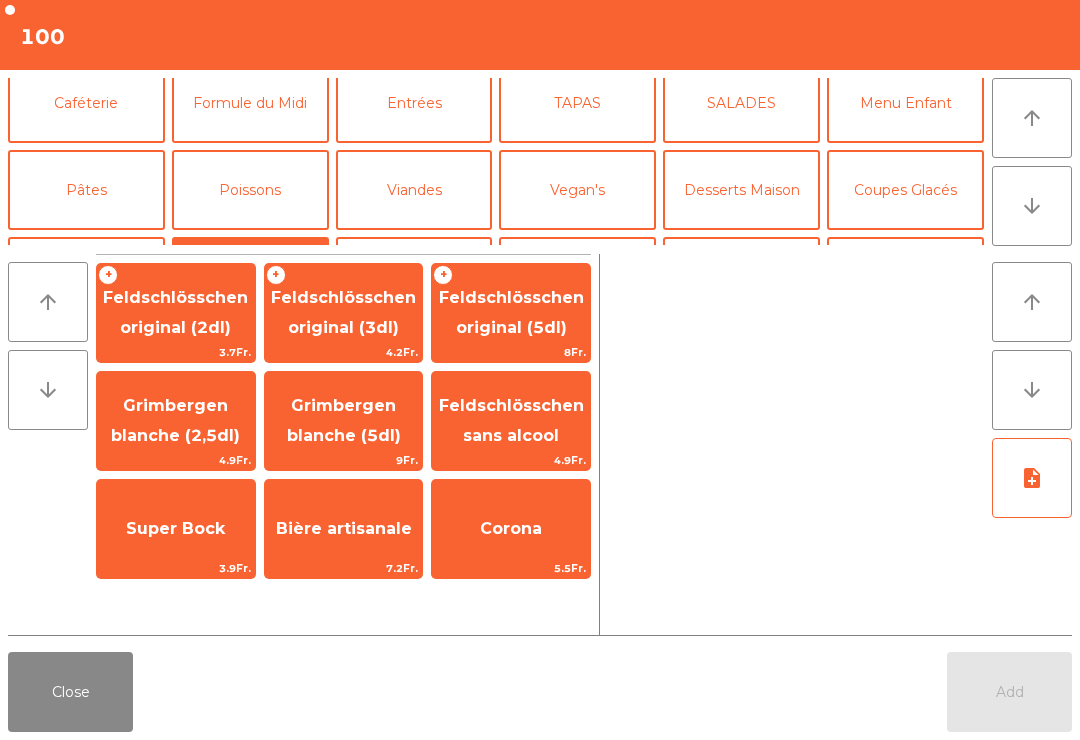 scroll, scrollTop: 103, scrollLeft: 0, axis: vertical 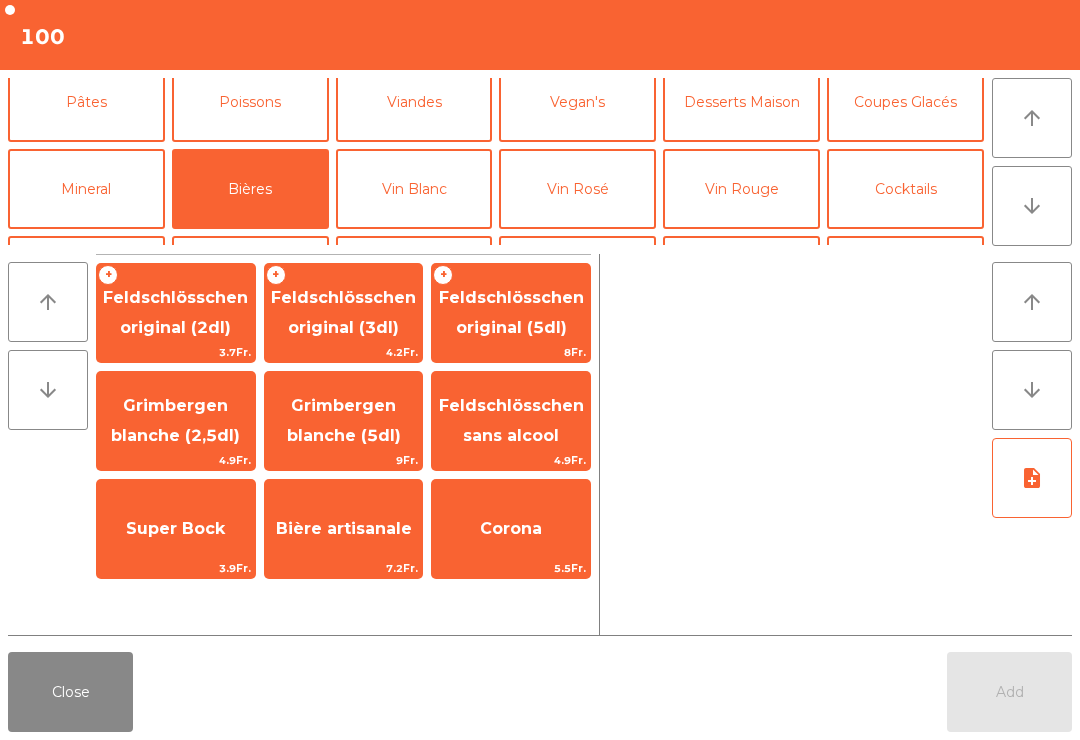 click on "4.2Fr." at bounding box center (176, 352) 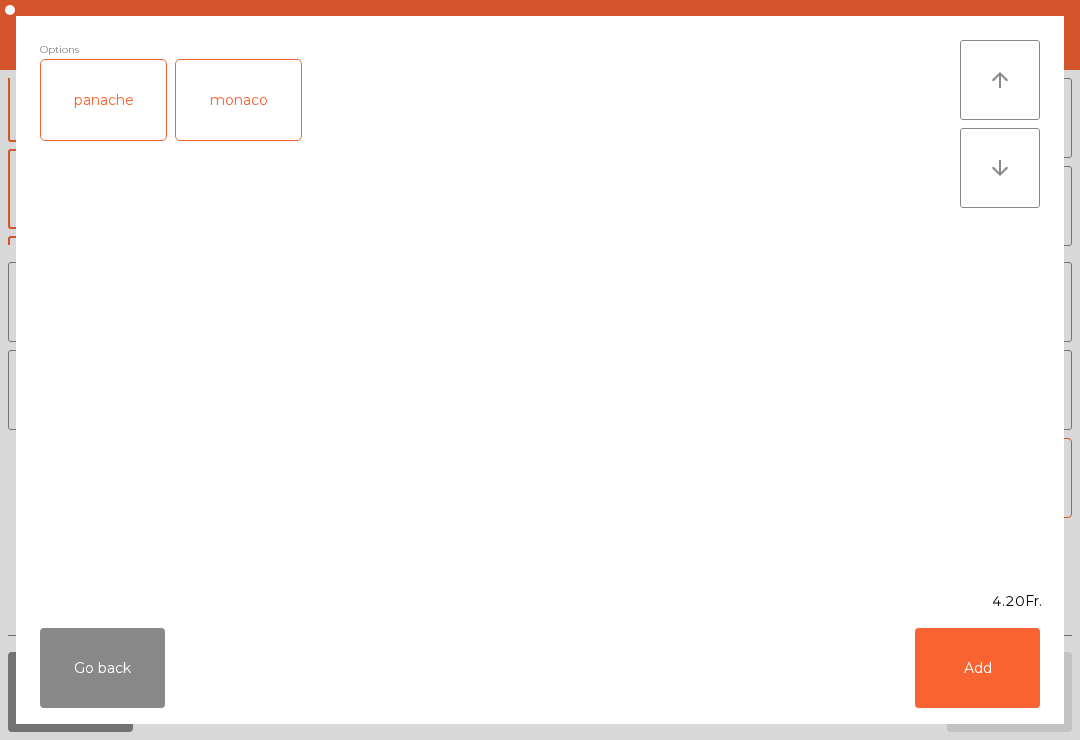 click on "Add" at bounding box center (977, 668) 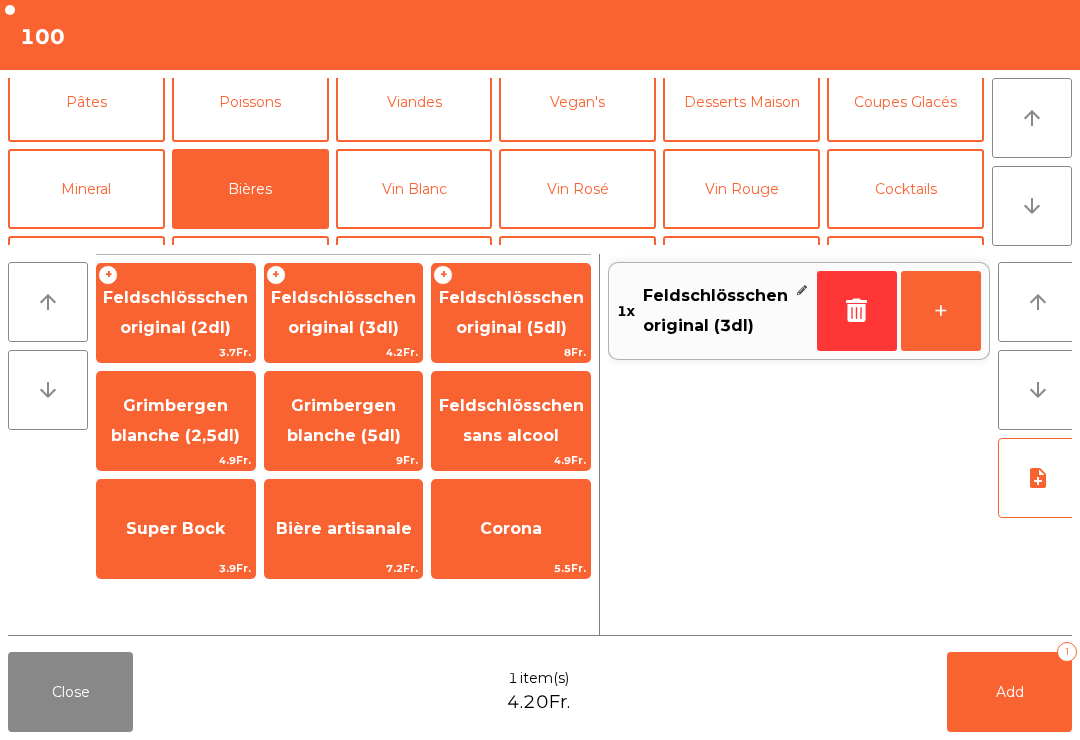 click on "4.9Fr." at bounding box center [176, 460] 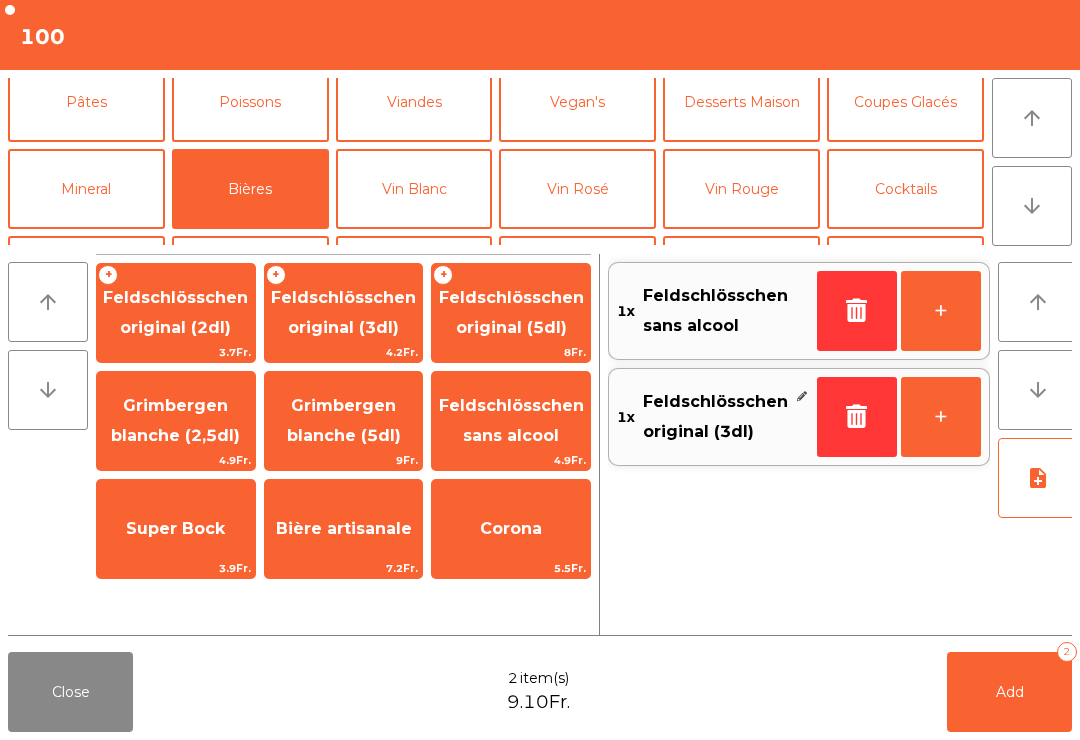 click on "Mineral" at bounding box center (86, 189) 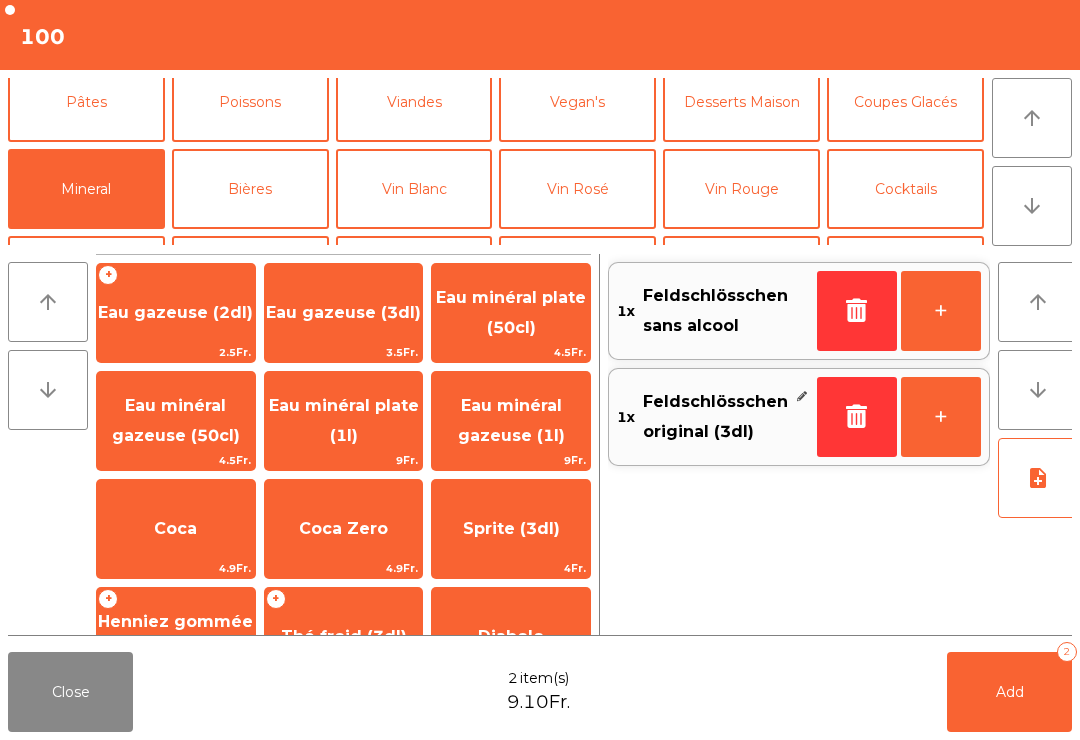 click on "4Fr." at bounding box center (176, 352) 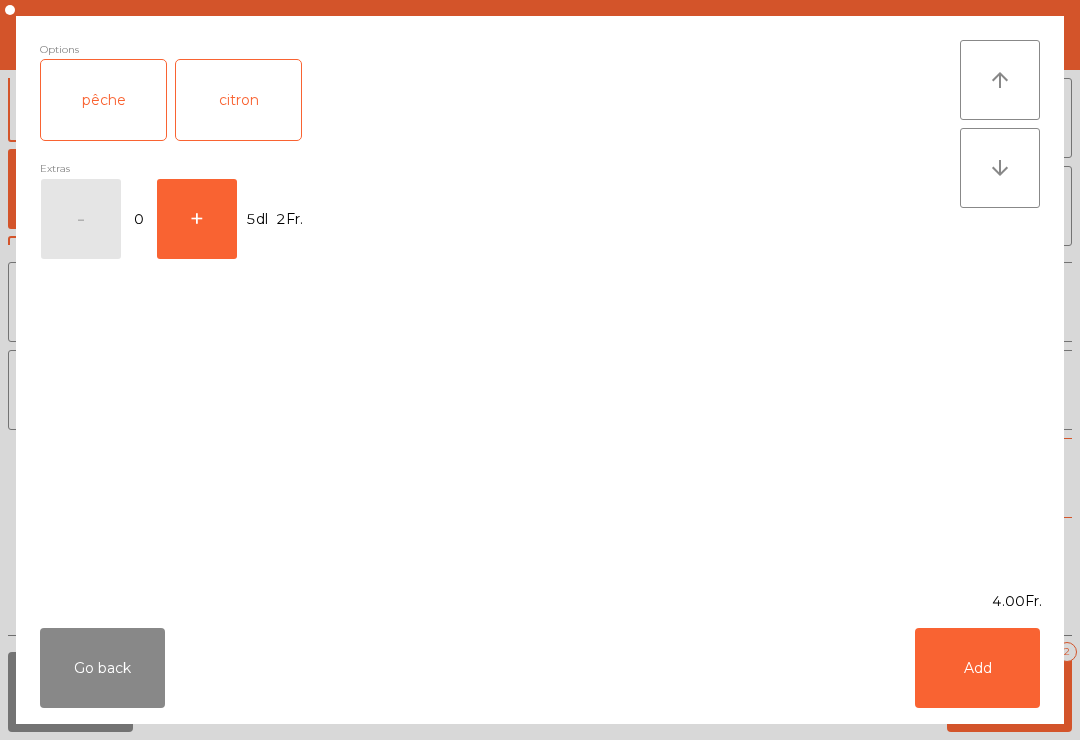 click on "Go back   Add" at bounding box center (540, 668) 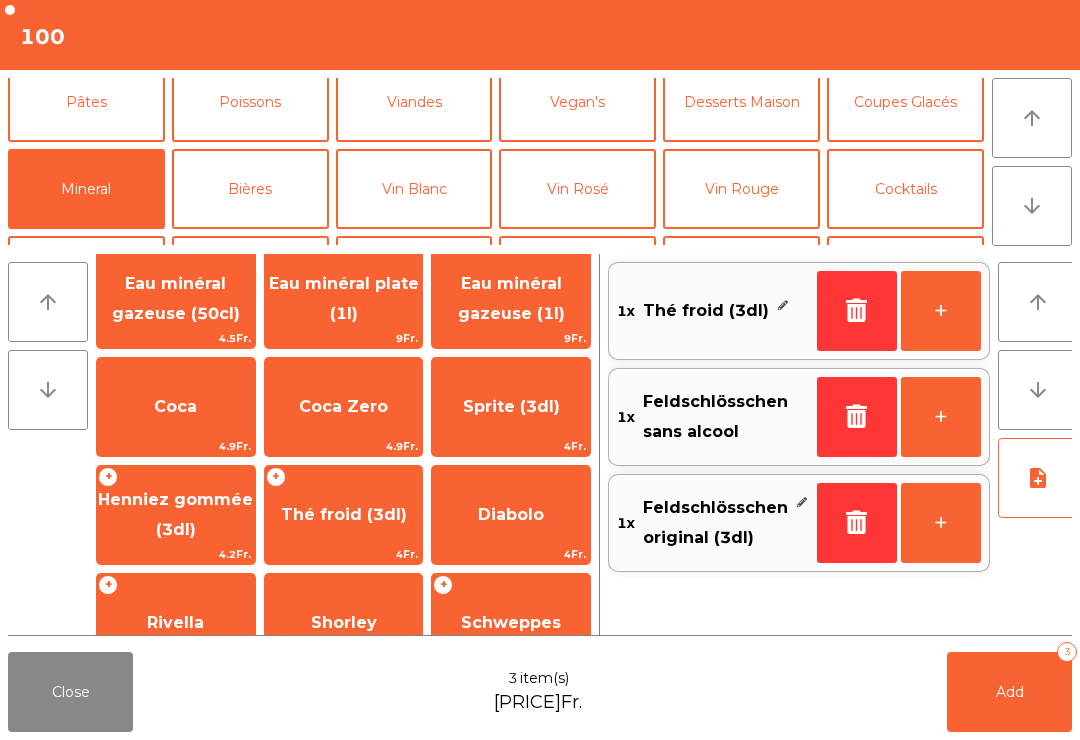 click on "Add   3" at bounding box center (1009, 692) 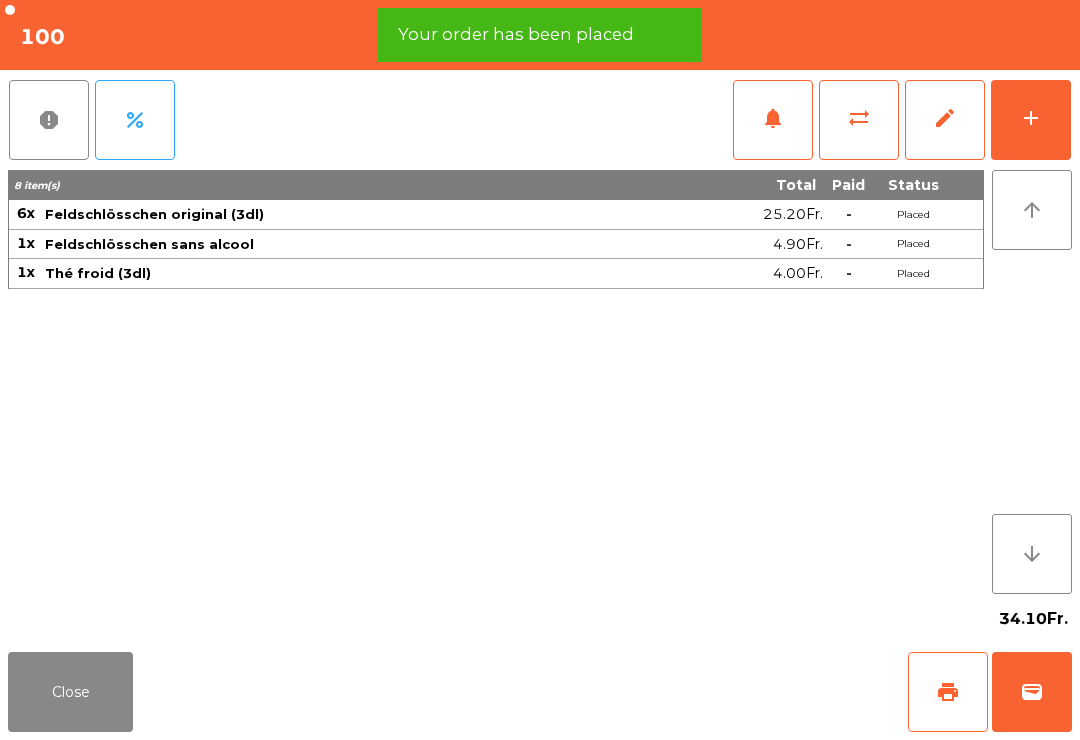 click on "print" at bounding box center (948, 692) 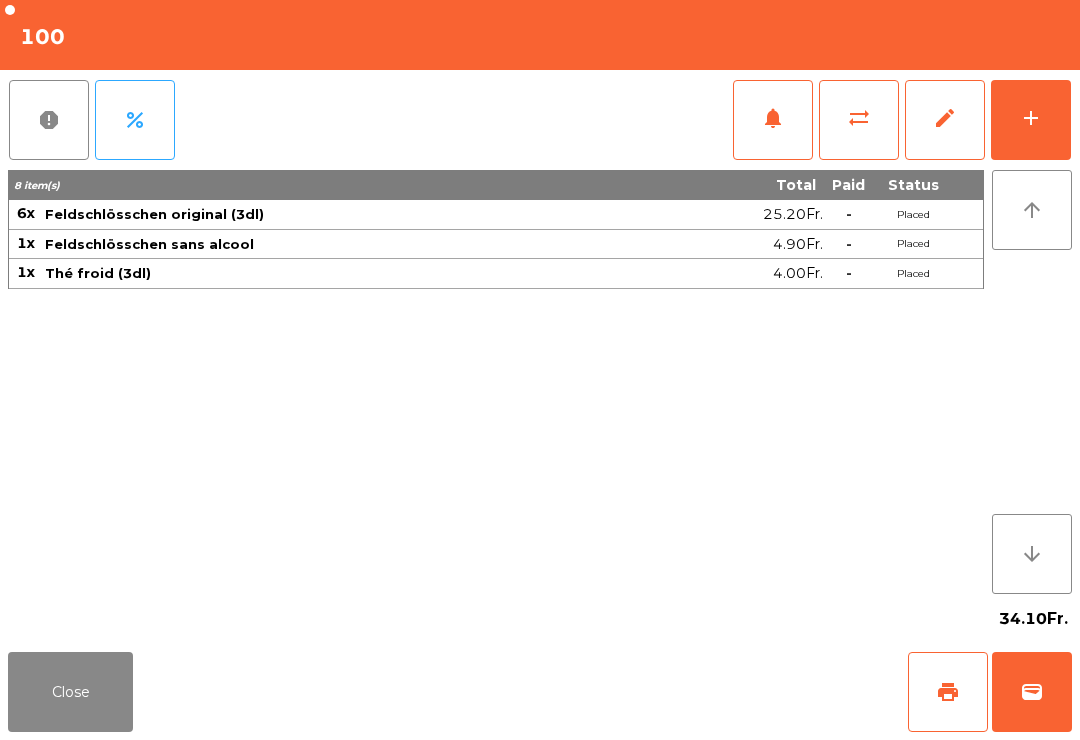 click on "Close" at bounding box center [70, 692] 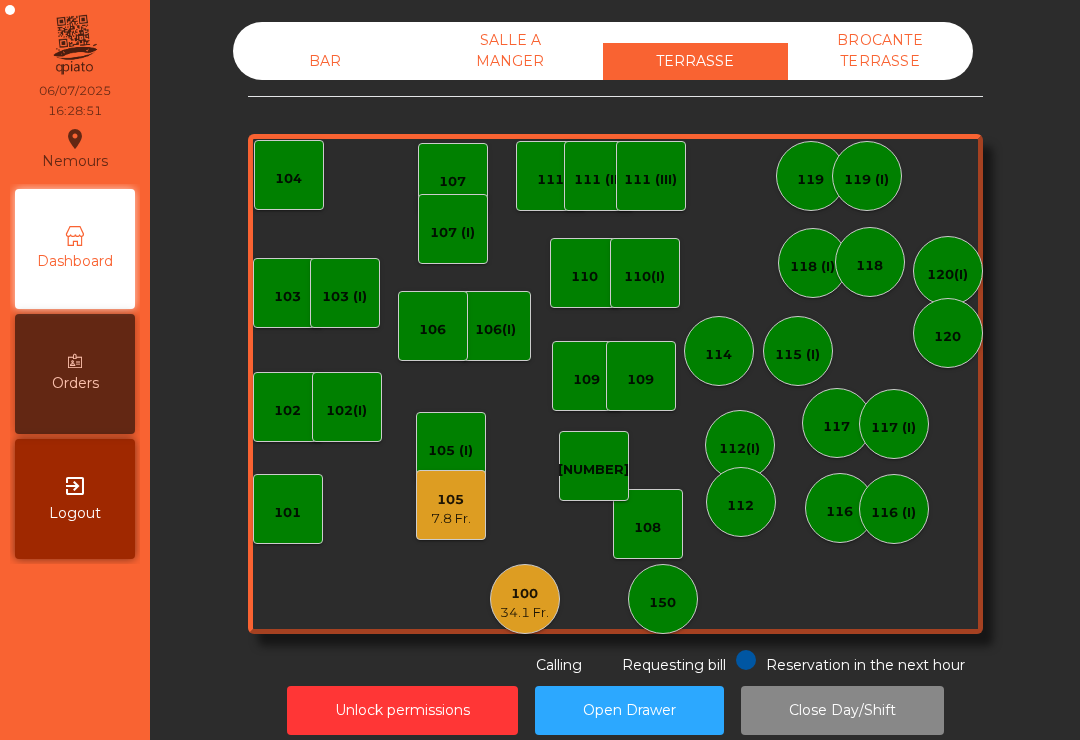 click on "150" at bounding box center [663, 599] 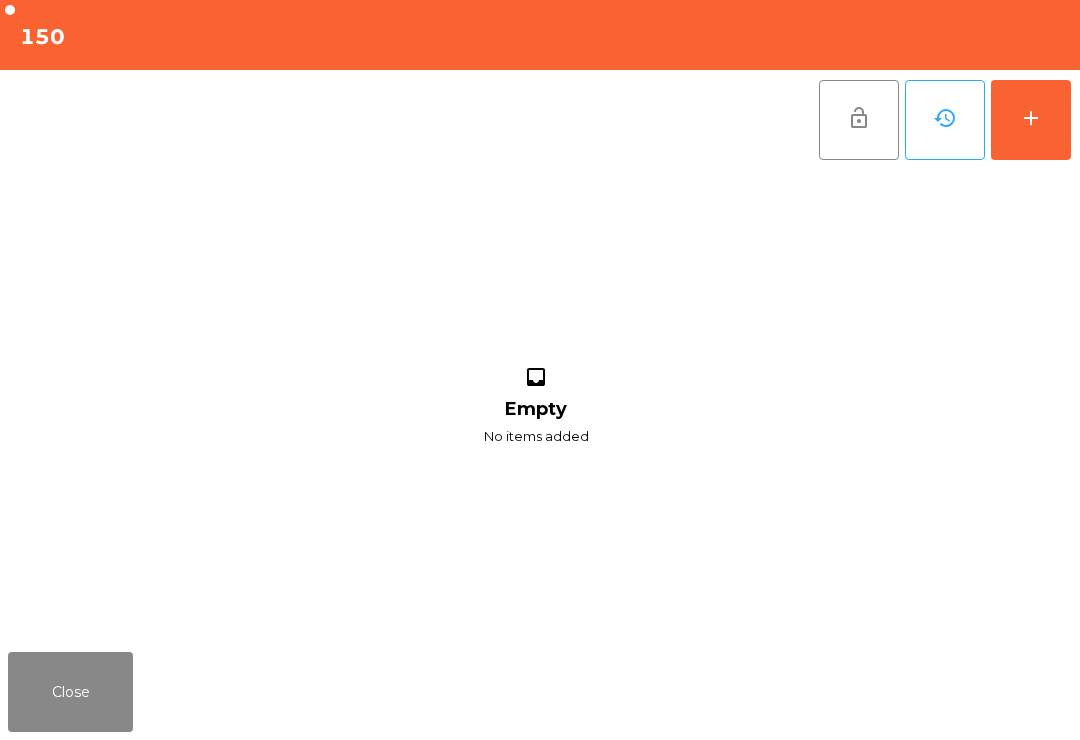 click on "add" at bounding box center [1031, 120] 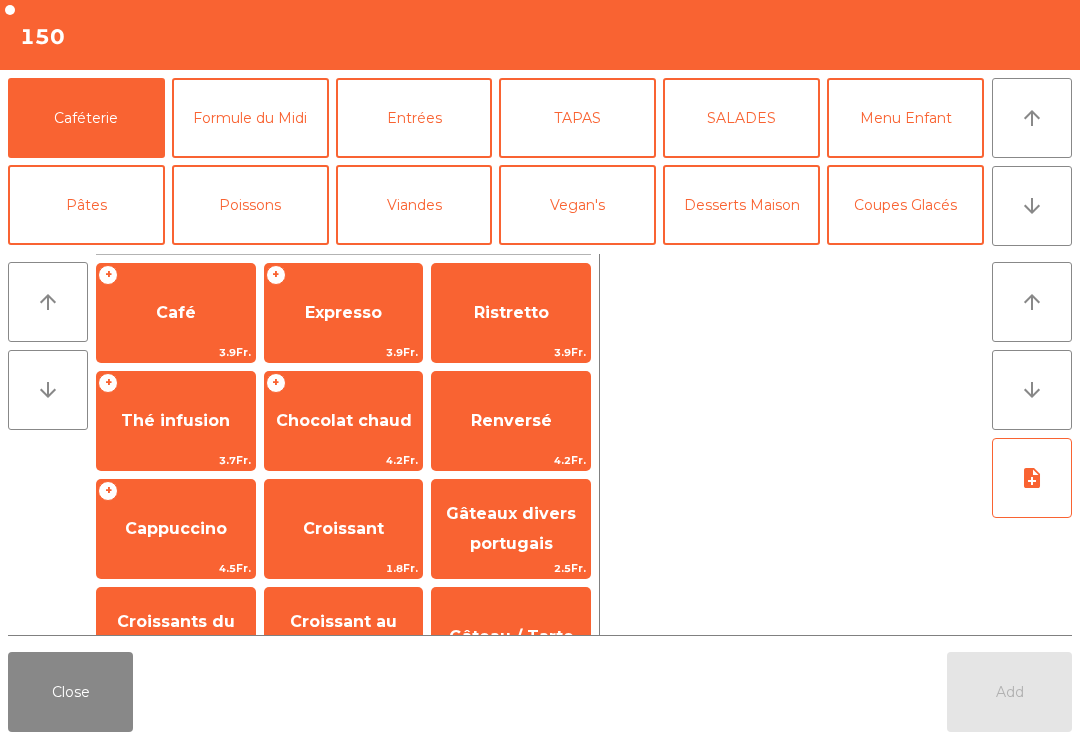 click on "arrow_downward" at bounding box center [1032, 206] 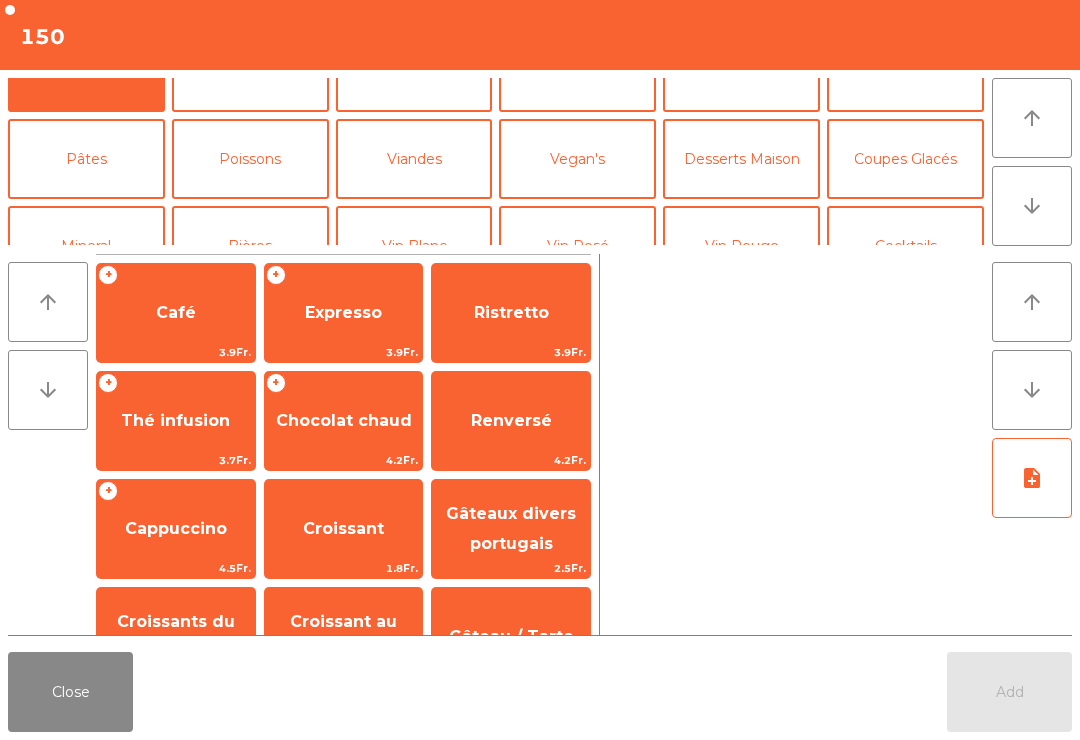 click on "Mineral" at bounding box center [86, 246] 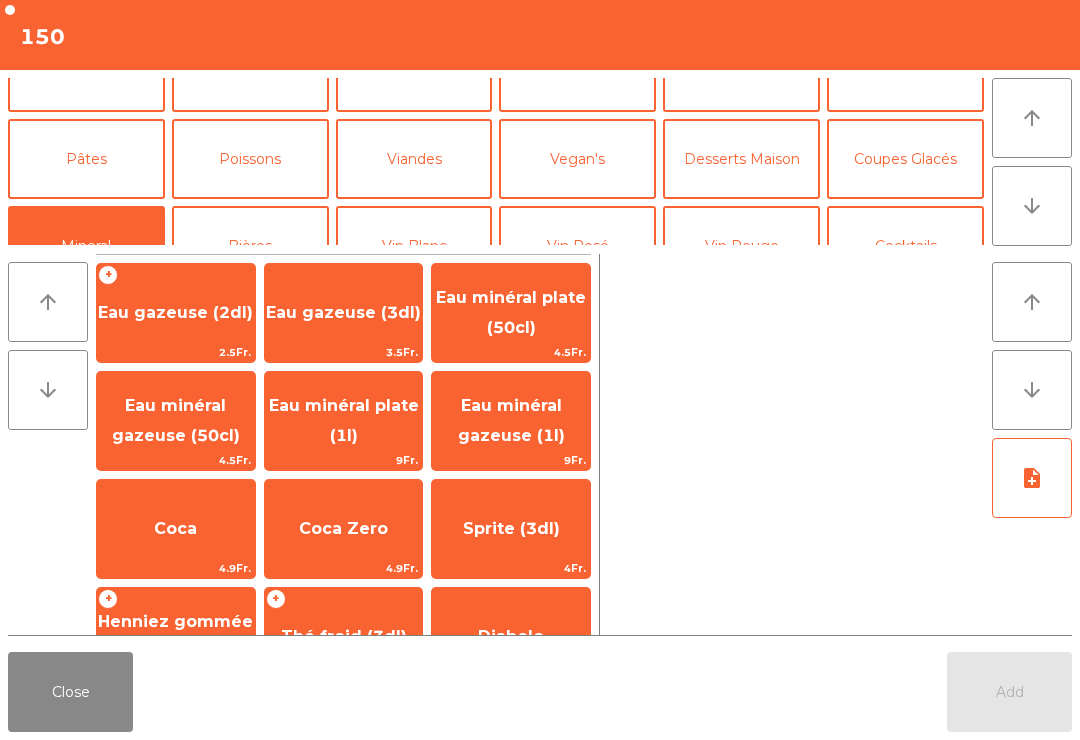 scroll, scrollTop: 174, scrollLeft: 0, axis: vertical 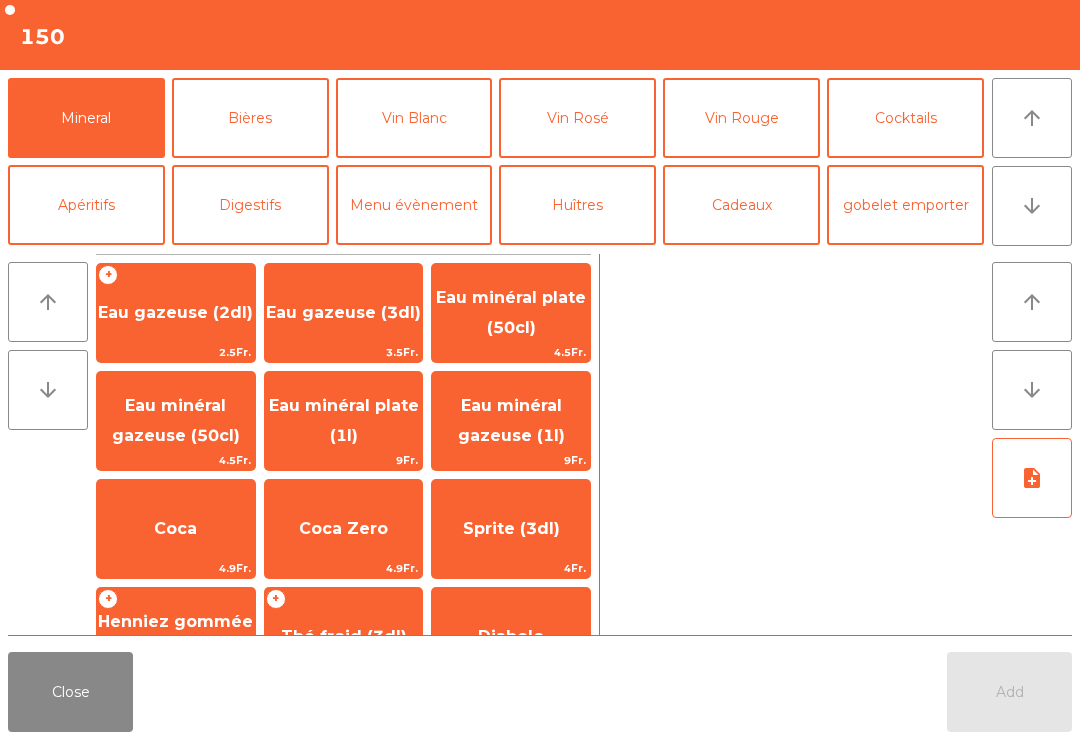 click on "Coca" at bounding box center (175, 312) 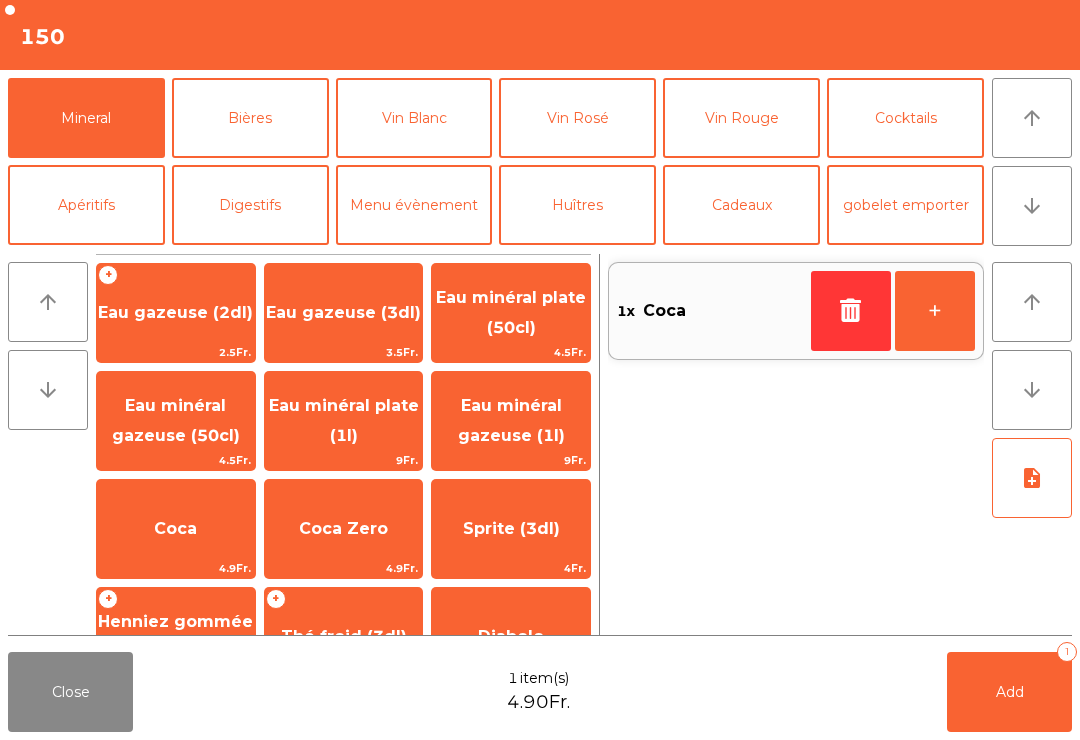 click on "Bières" at bounding box center (250, 118) 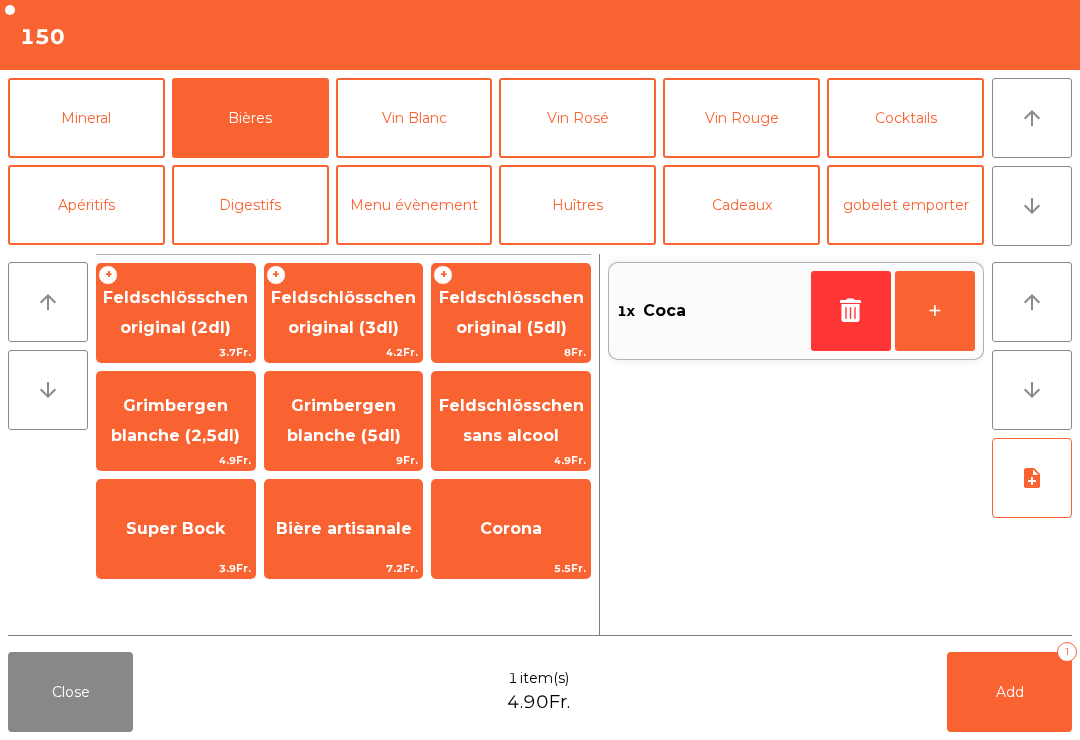 click on "Feldschlösschen original (3dl)" at bounding box center [175, 312] 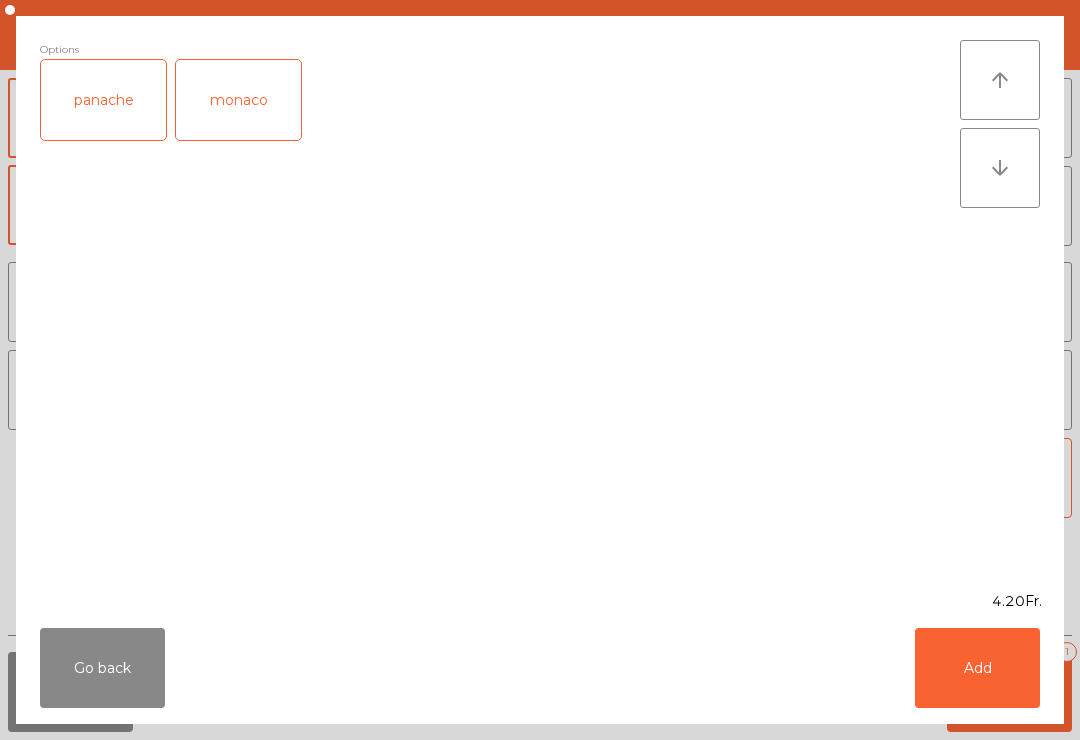 click on "Add" at bounding box center (977, 668) 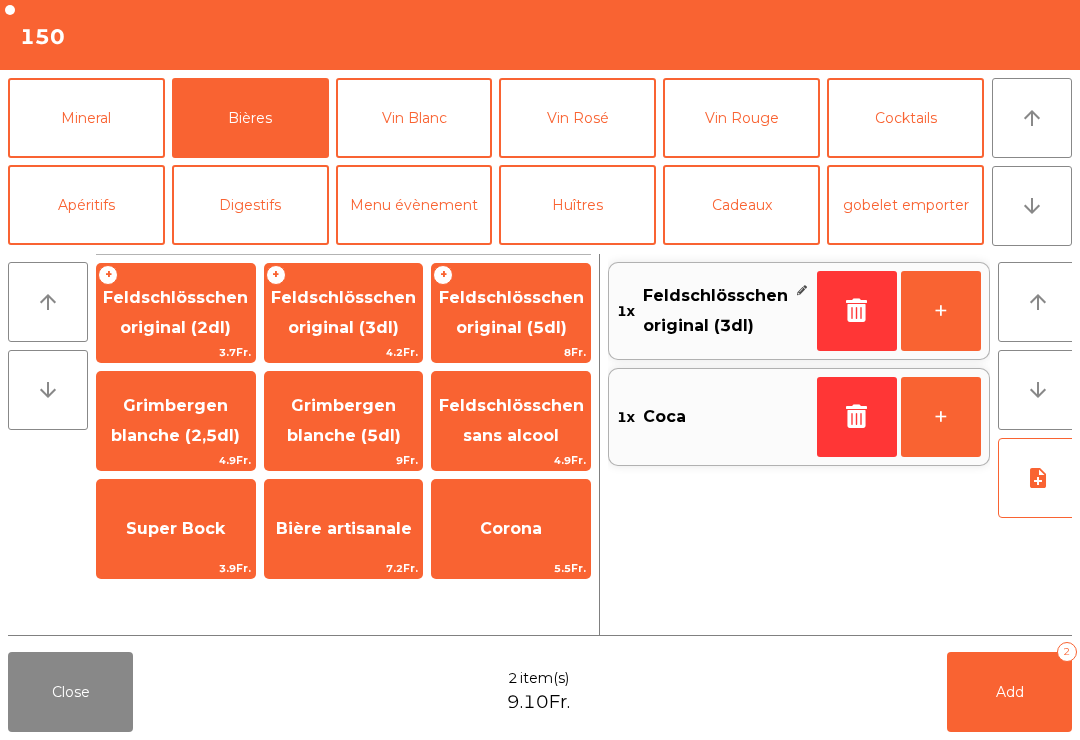 scroll, scrollTop: -7, scrollLeft: 0, axis: vertical 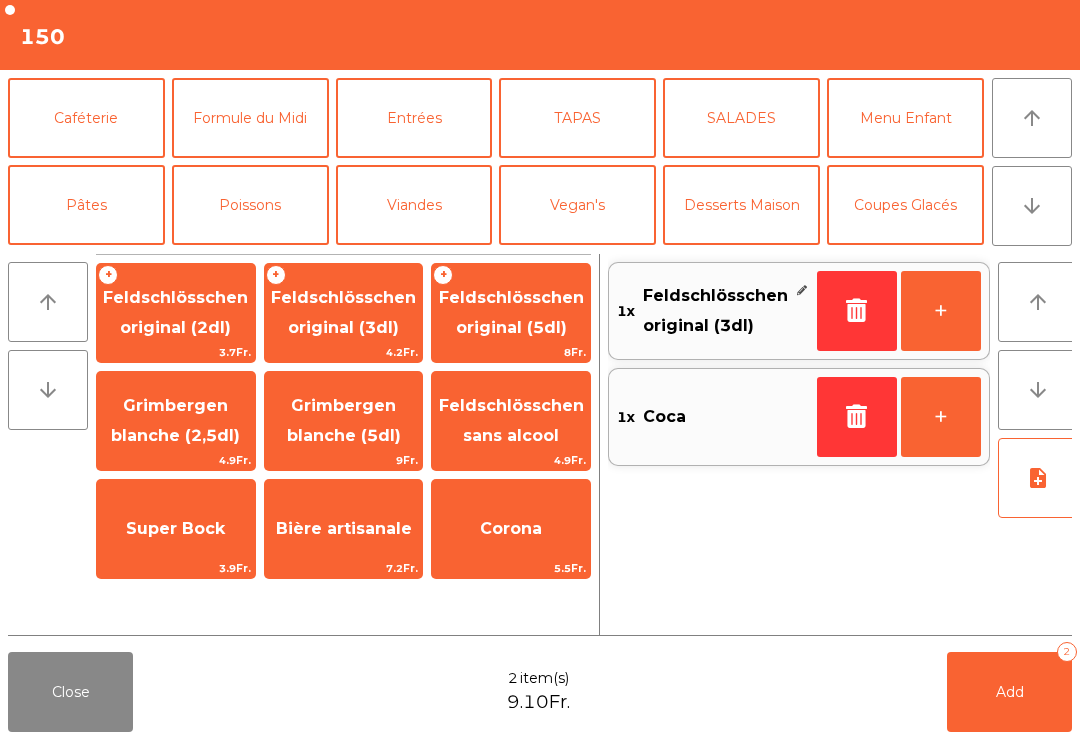 click on "Caféterie" at bounding box center (86, 118) 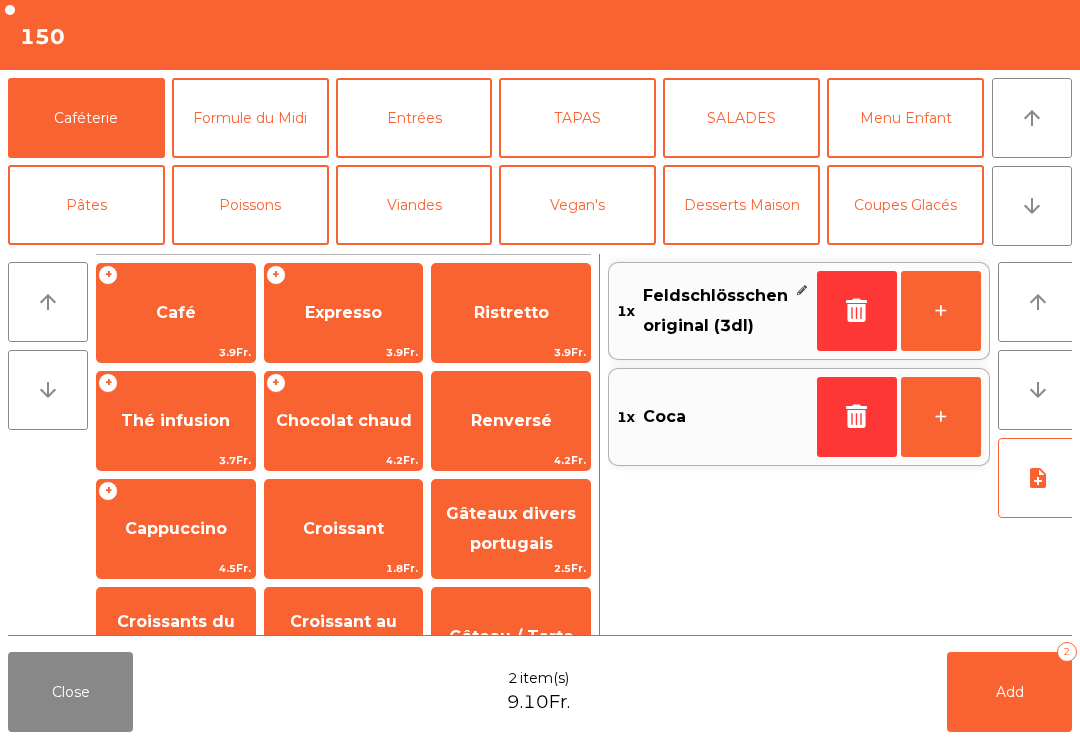 click on "Thé infusion" at bounding box center [176, 312] 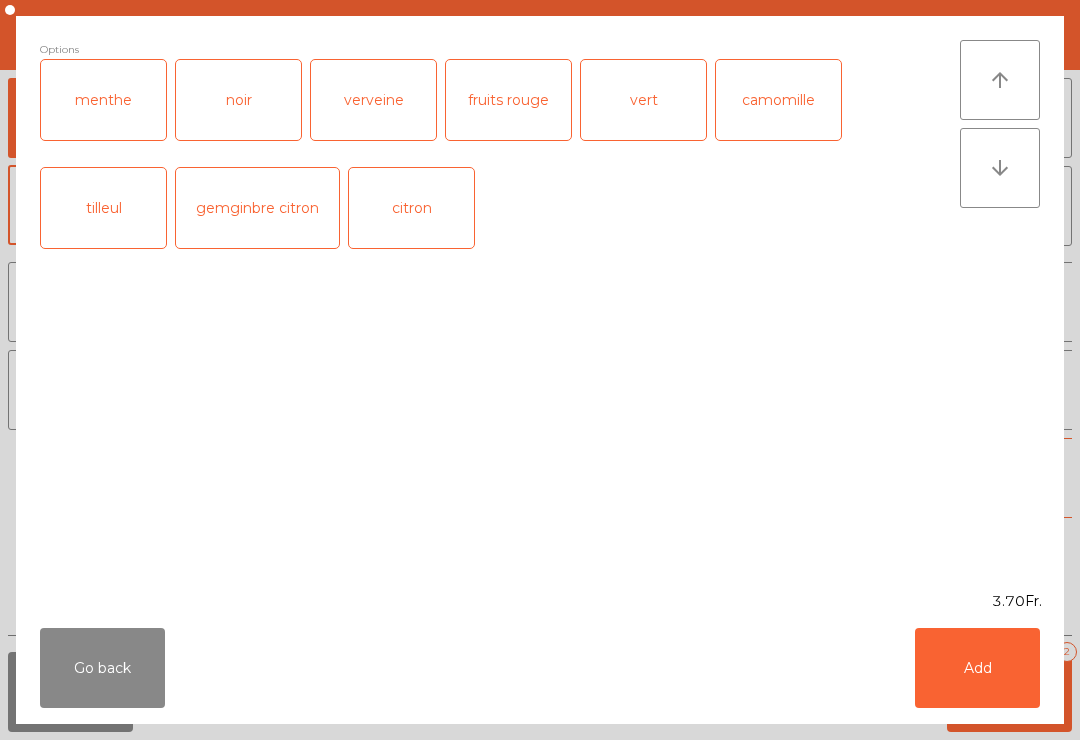click on "Add" at bounding box center (977, 668) 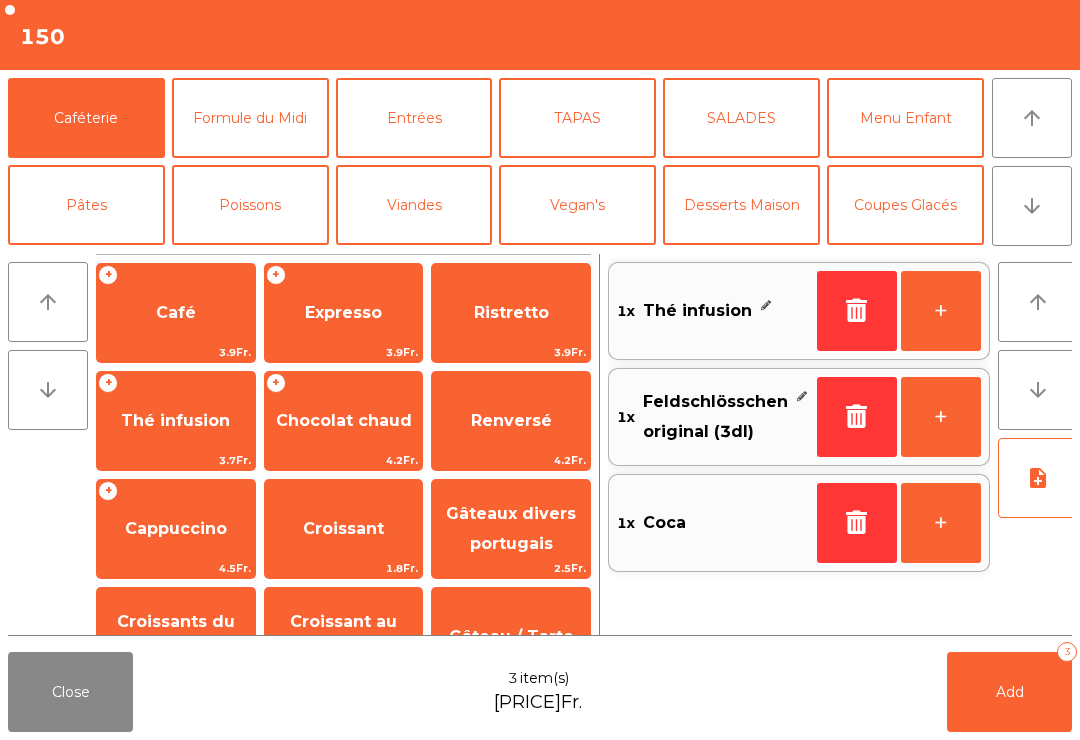 click on "Add   3" at bounding box center (1009, 692) 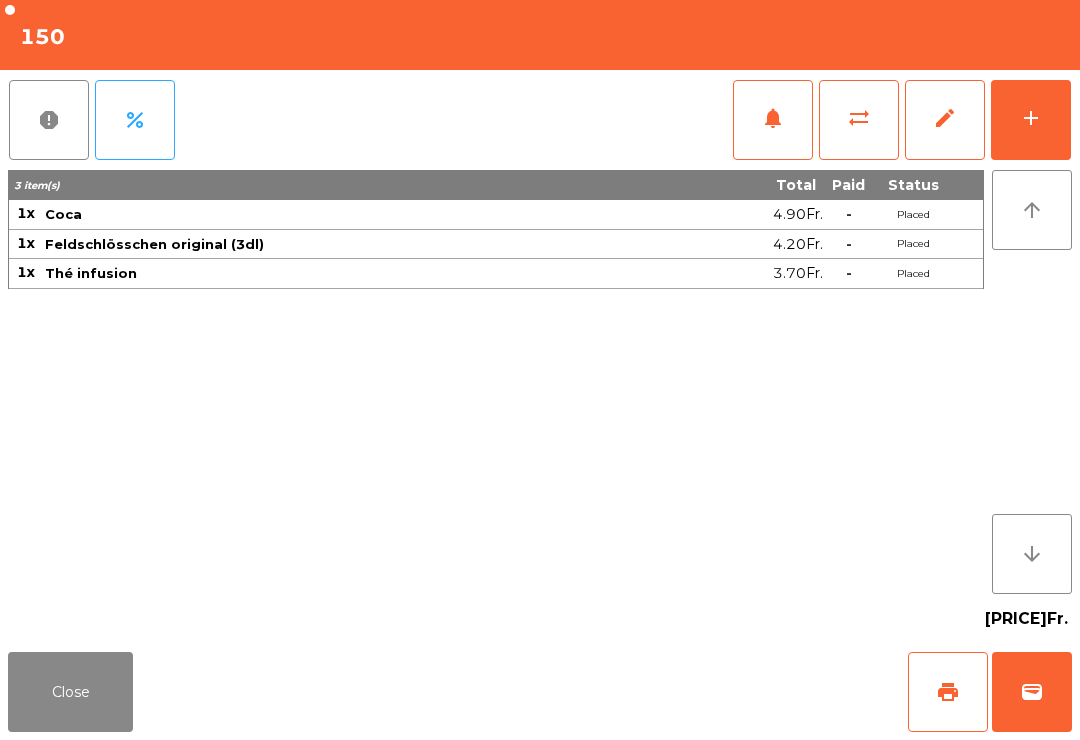 click on "[PRICE]Fr." at bounding box center [540, 619] 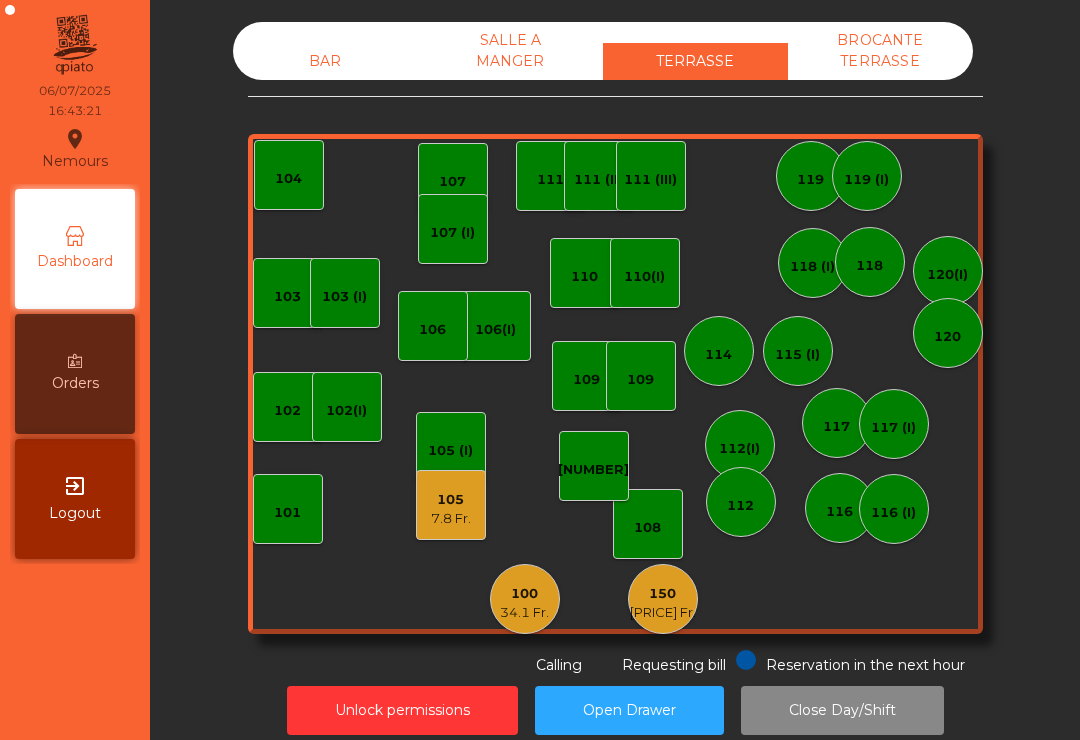 click on "100" at bounding box center (524, 594) 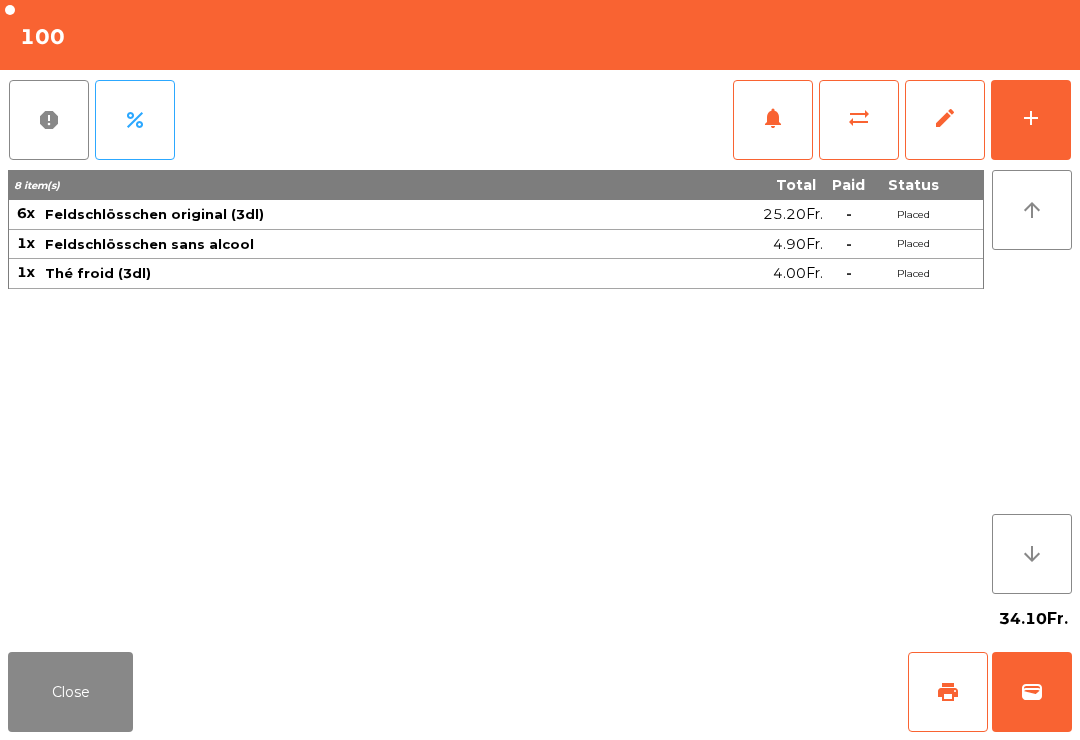 click on "wallet" at bounding box center (1032, 692) 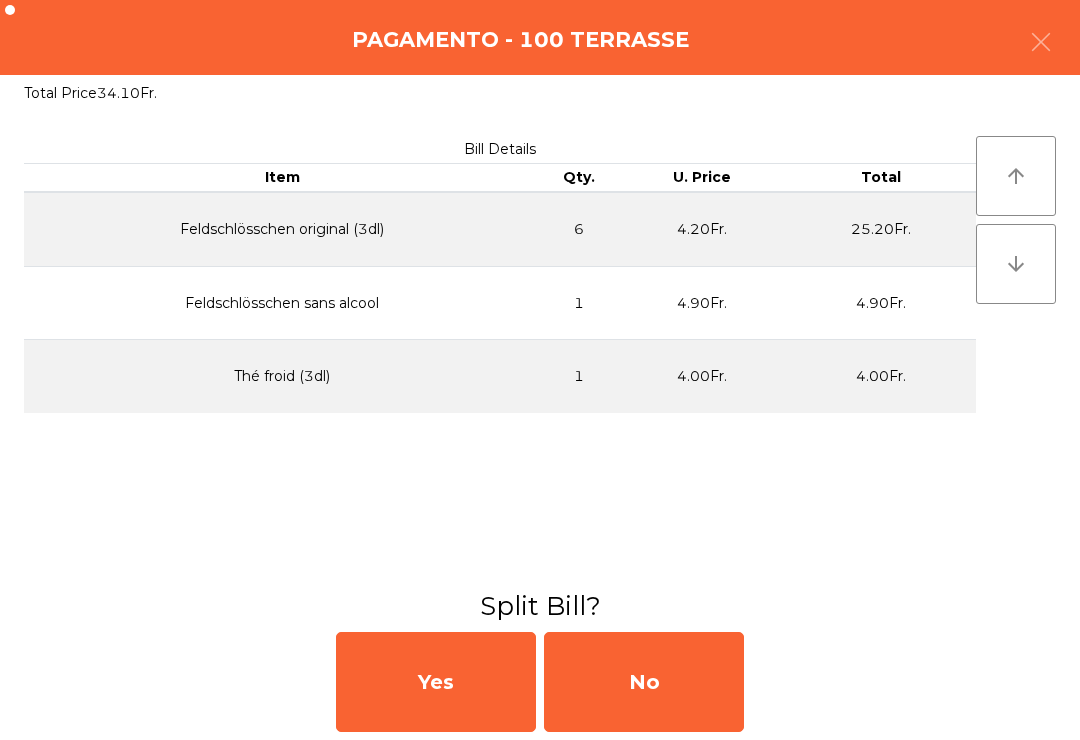 click on "No" at bounding box center (644, 682) 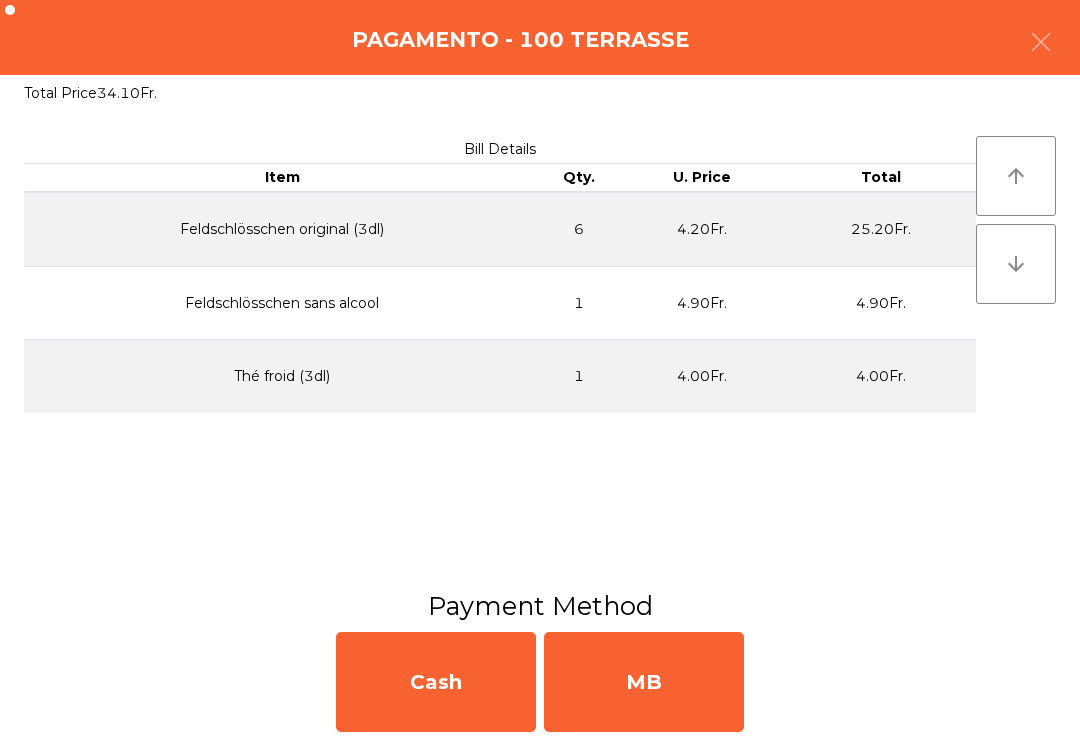 click on "MB" at bounding box center (644, 682) 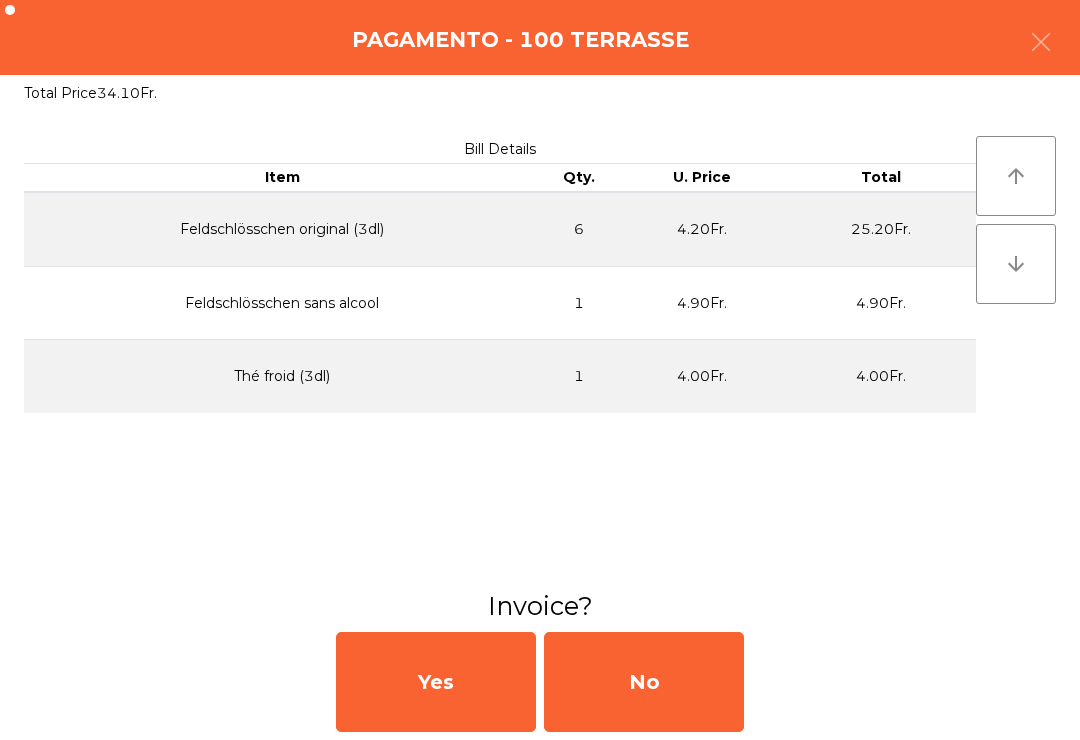 click on "No" at bounding box center [644, 682] 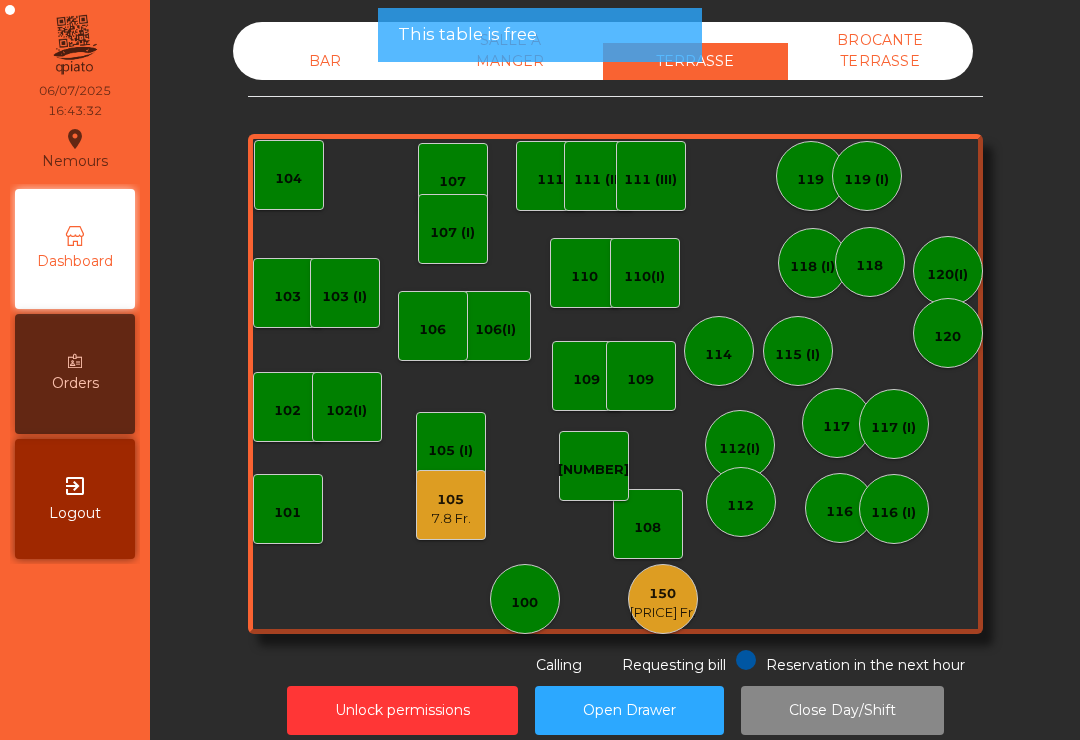 click on "7.8 Fr." at bounding box center [451, 519] 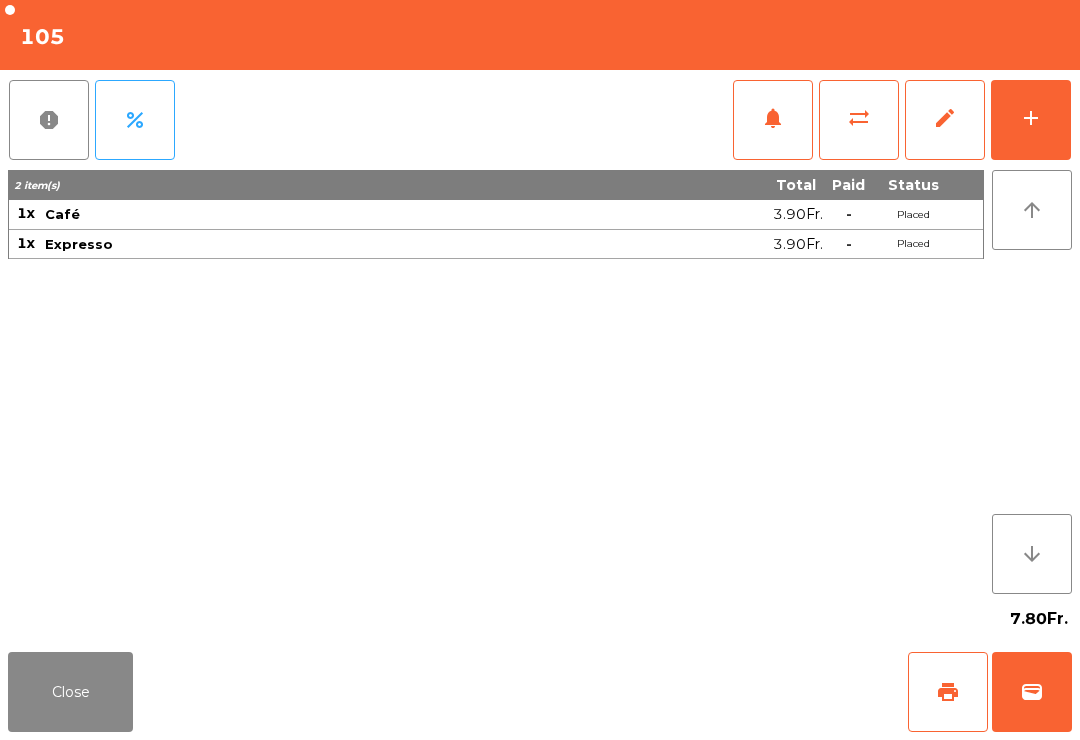 click on "wallet" at bounding box center (1032, 692) 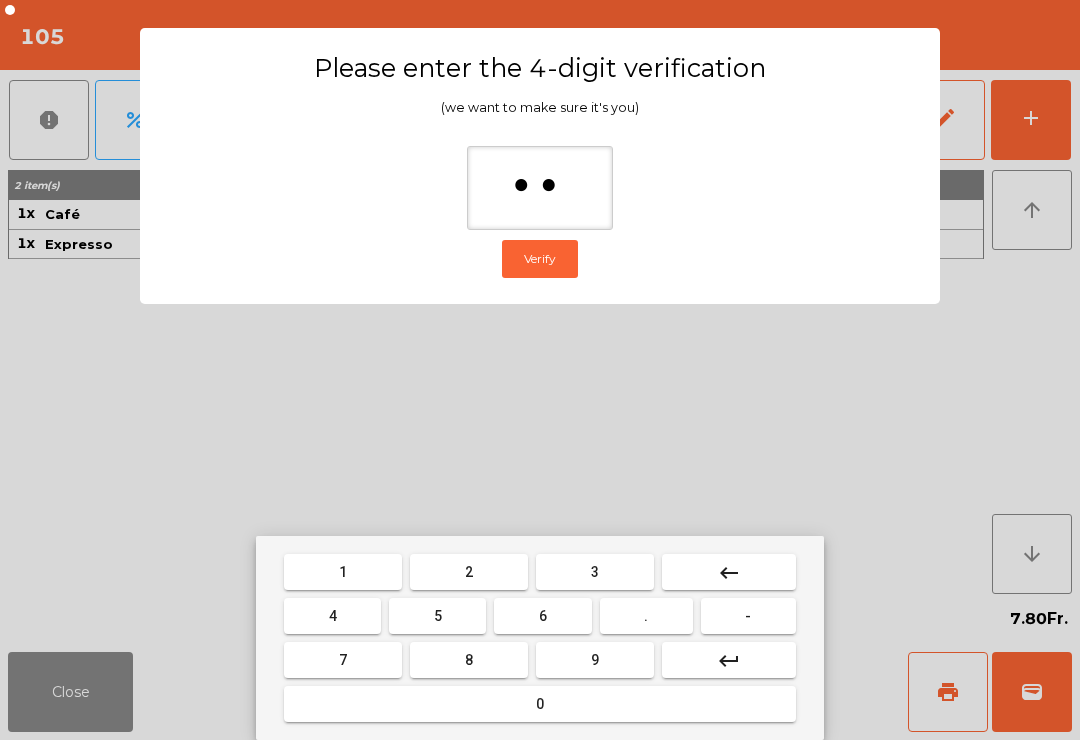 type on "***" 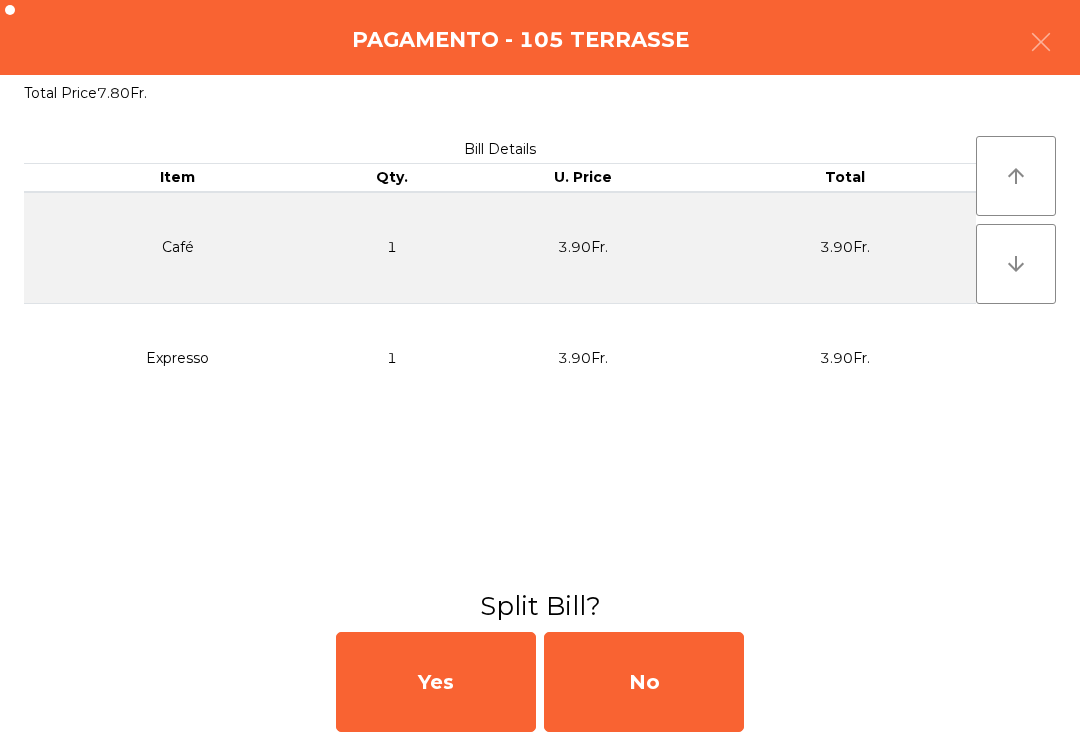 click on "No" at bounding box center (644, 682) 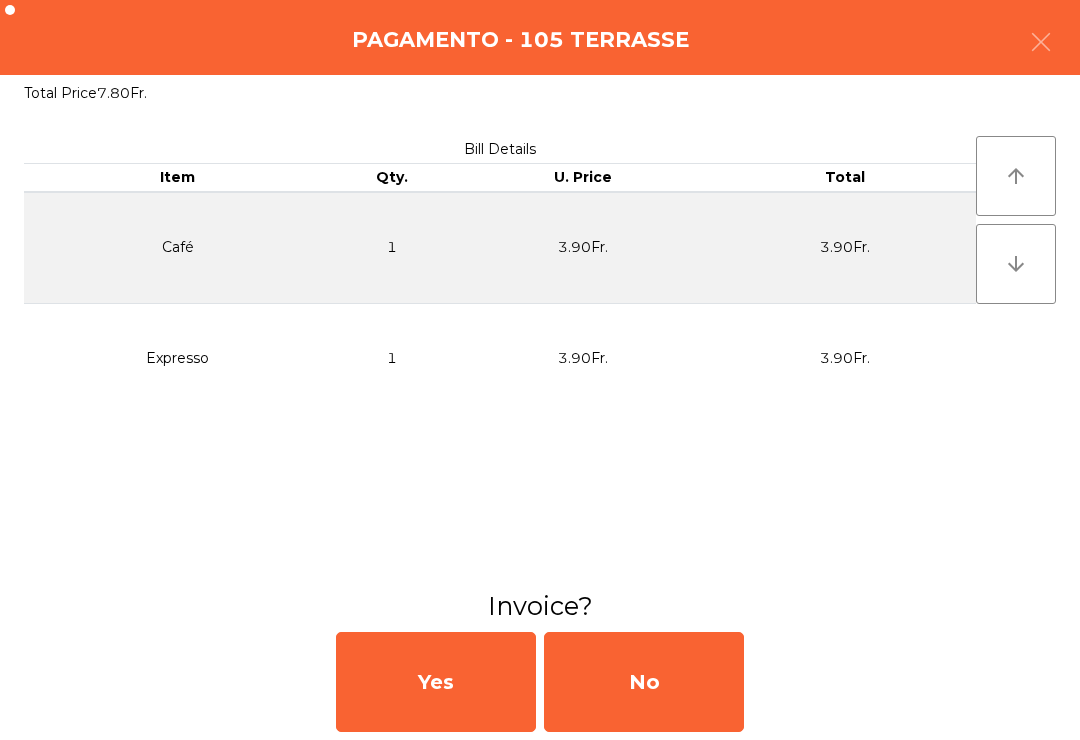 click on "No" at bounding box center (644, 682) 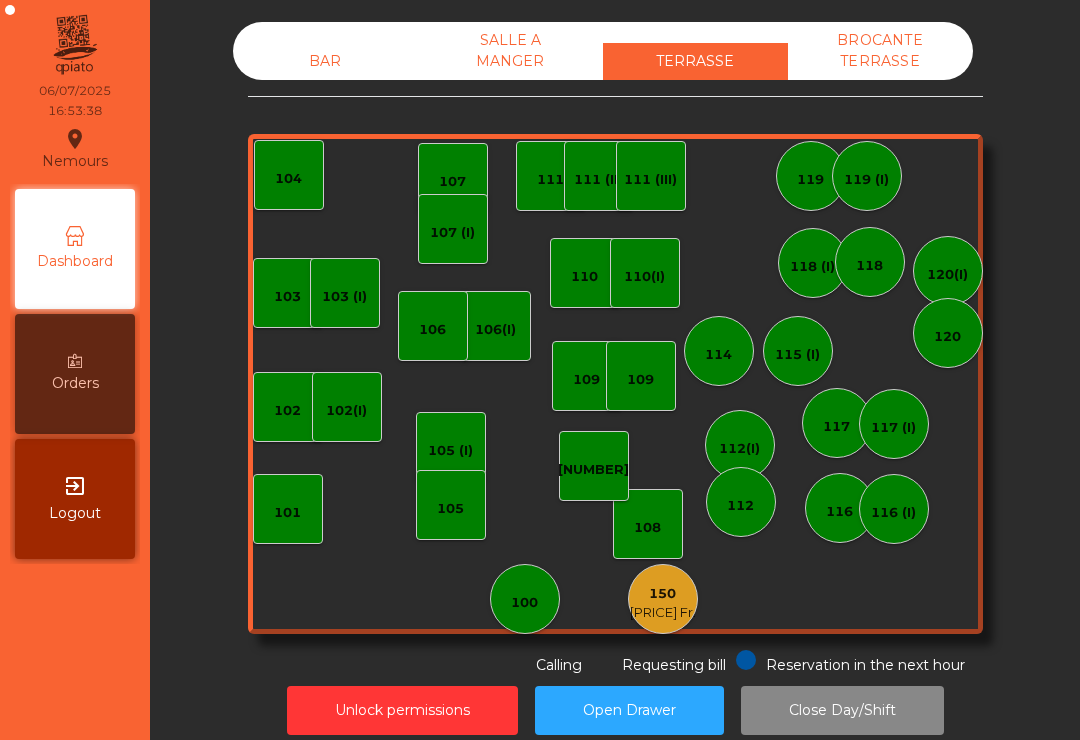 click on "[NUMBER]" at bounding box center (594, 466) 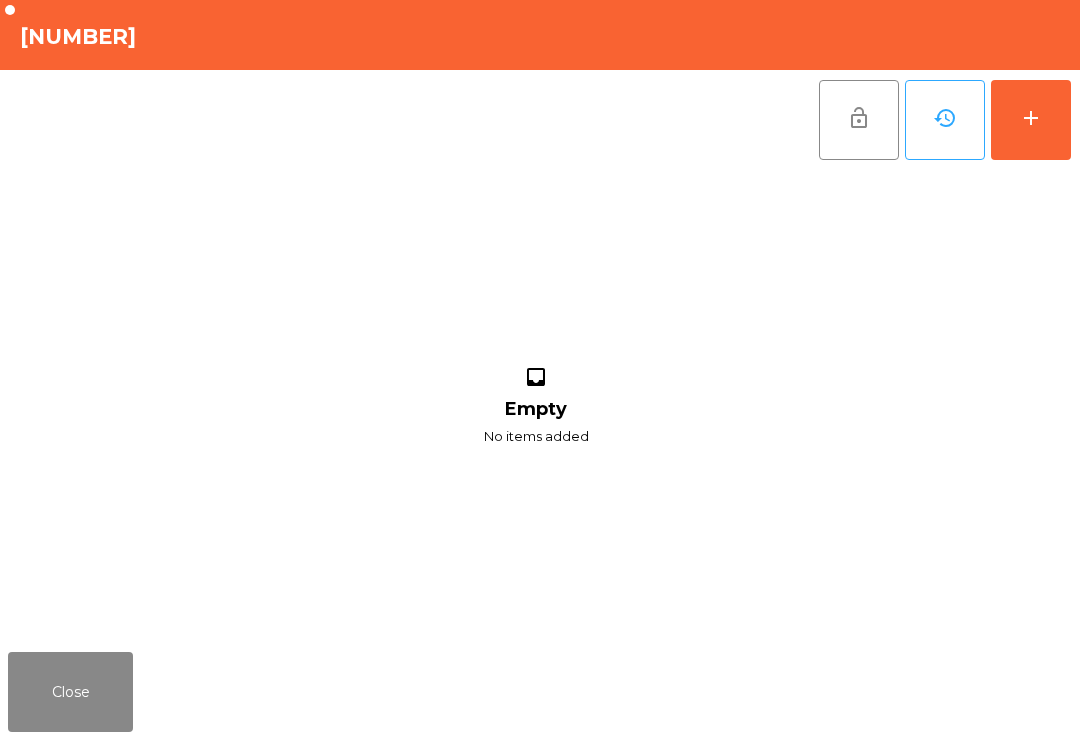 click on "add" at bounding box center (1031, 120) 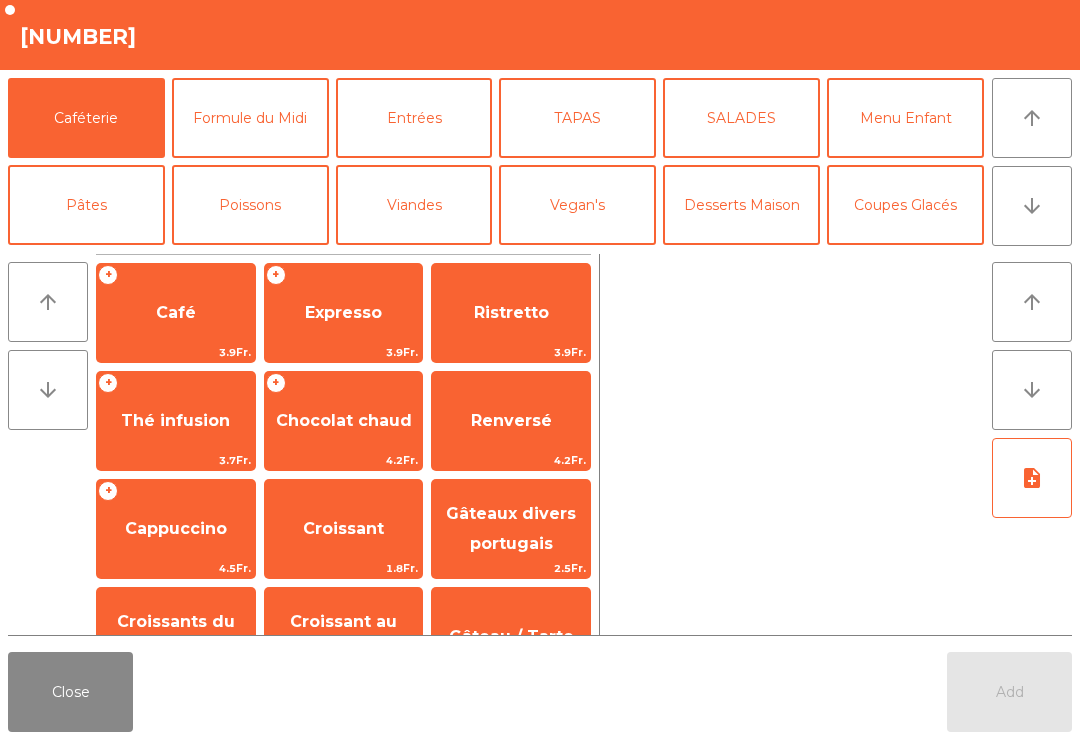 click on "arrow_downward" at bounding box center [1032, 206] 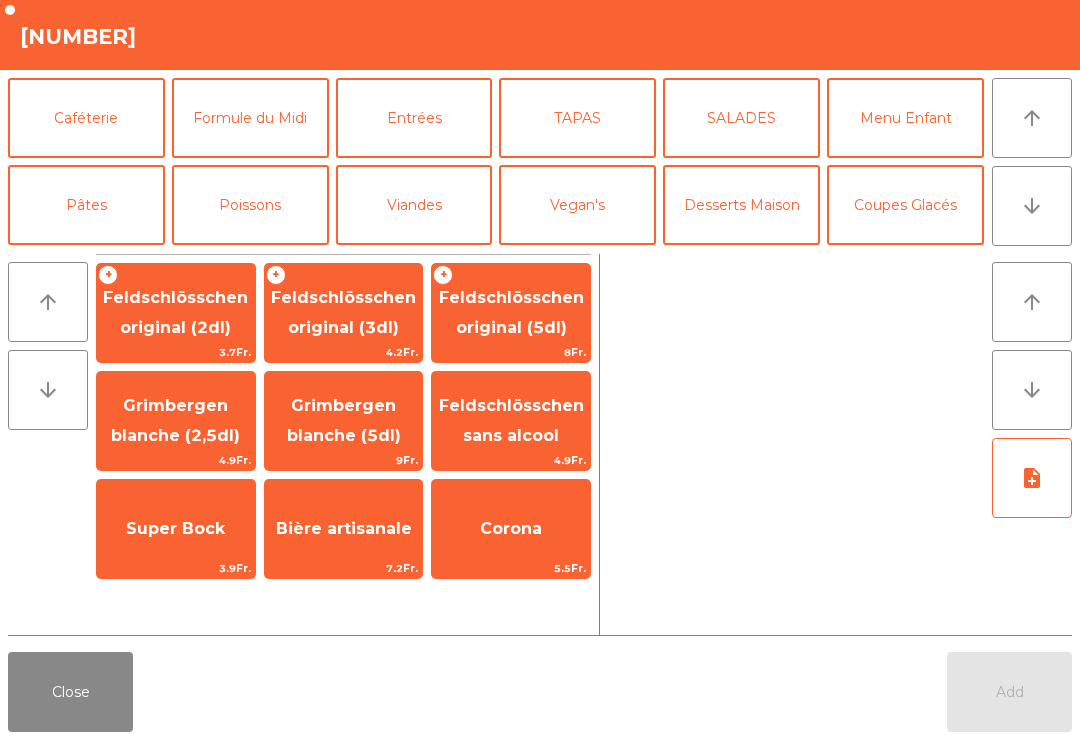 scroll, scrollTop: 174, scrollLeft: 0, axis: vertical 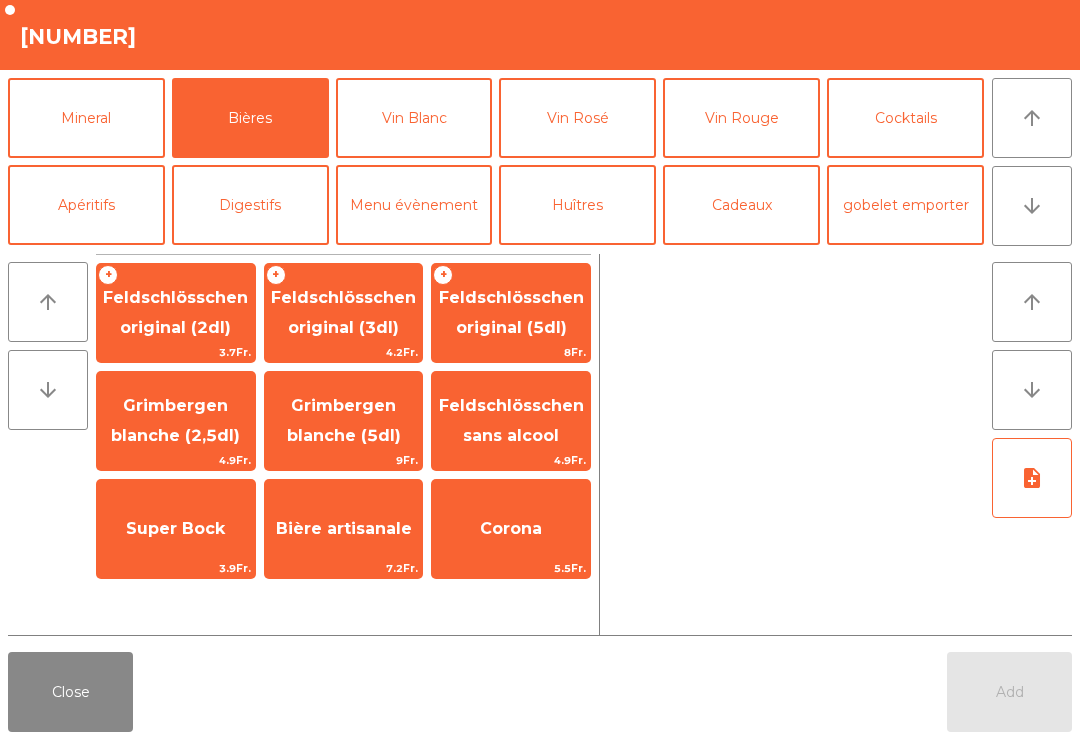 click on "Feldschlösschen original (3dl)" at bounding box center (175, 312) 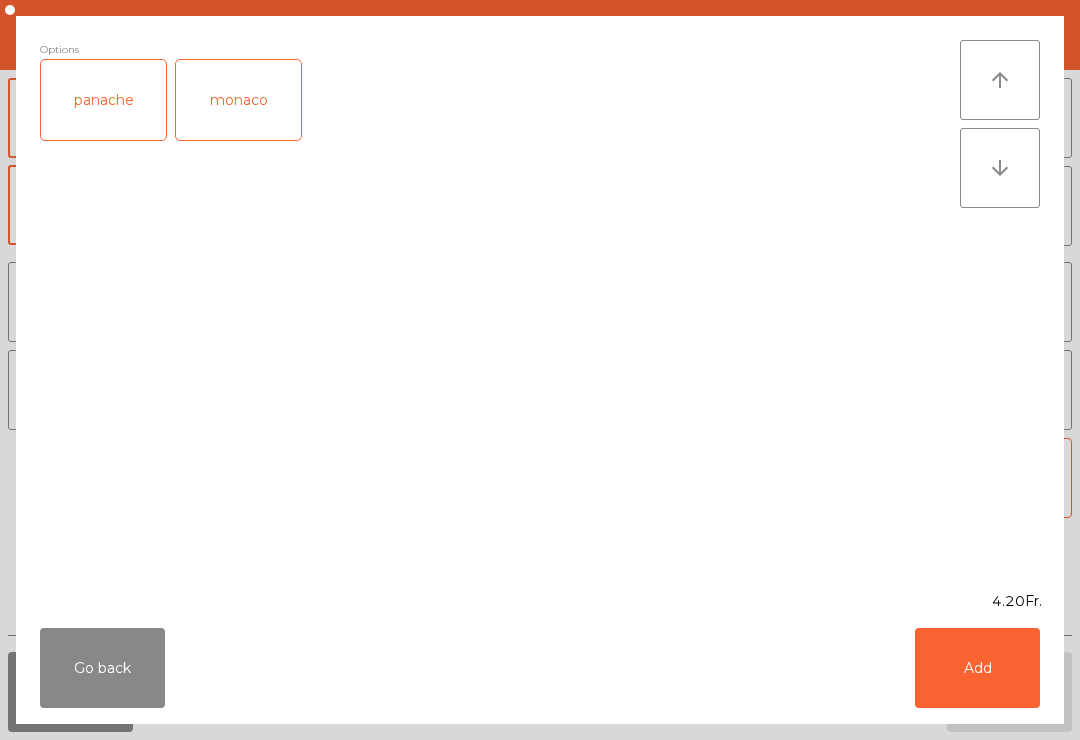 click on "Add" at bounding box center (977, 668) 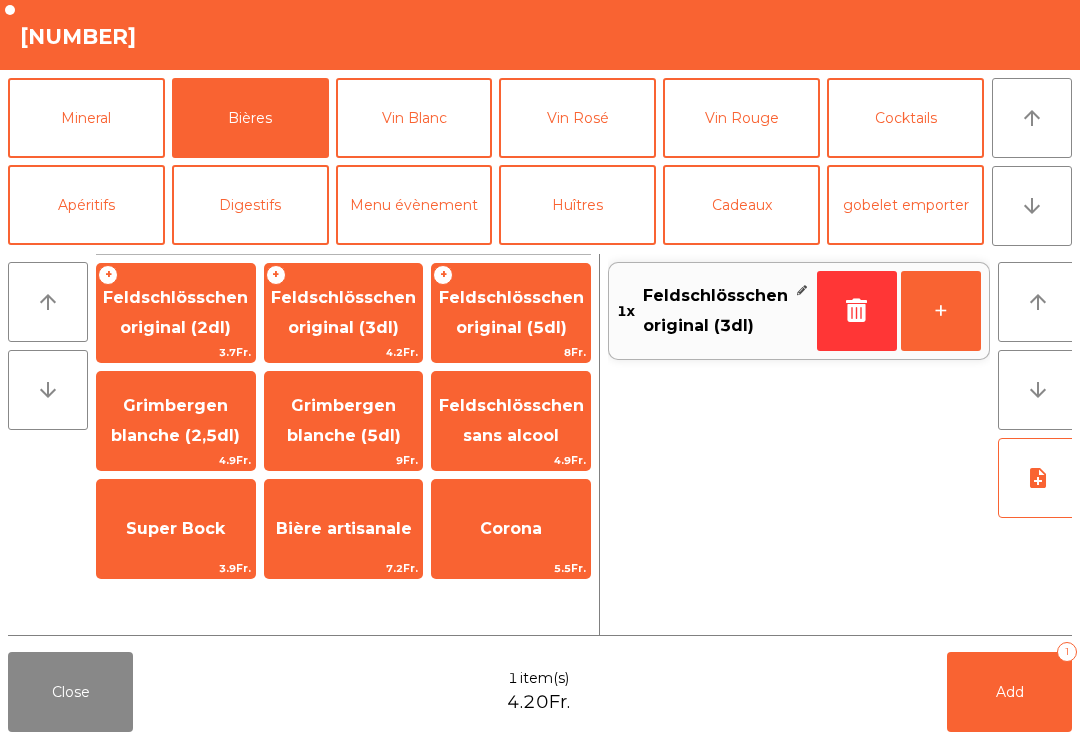 click on "+" at bounding box center [941, 311] 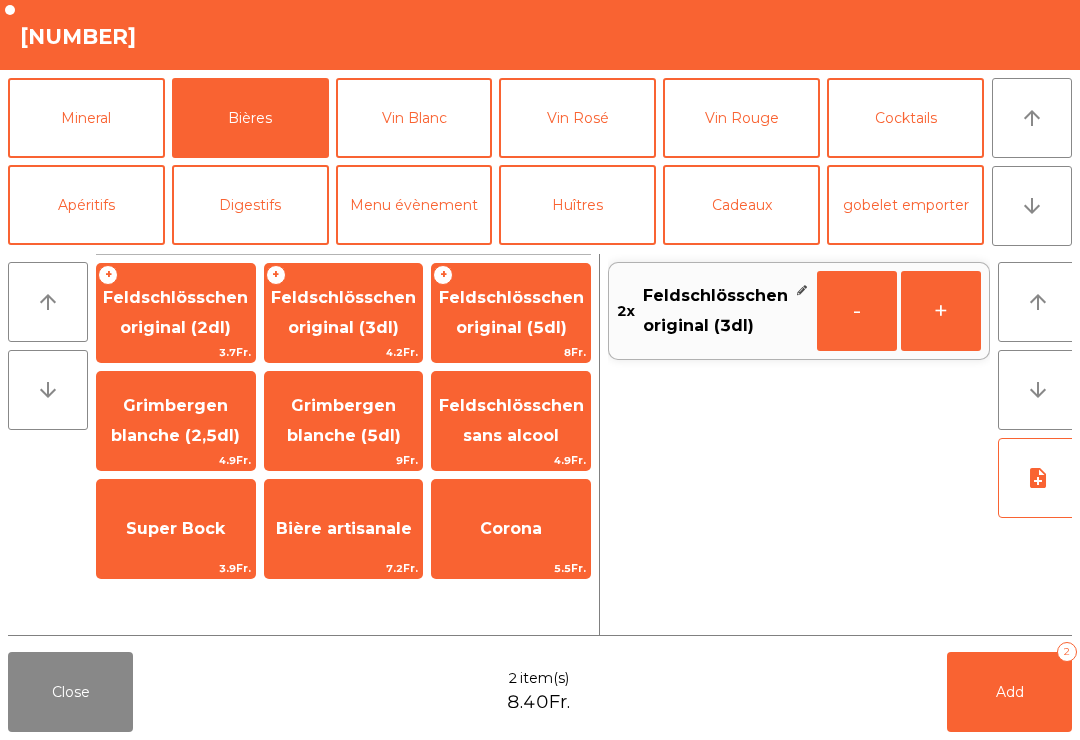 click on "Add   2" at bounding box center (1009, 692) 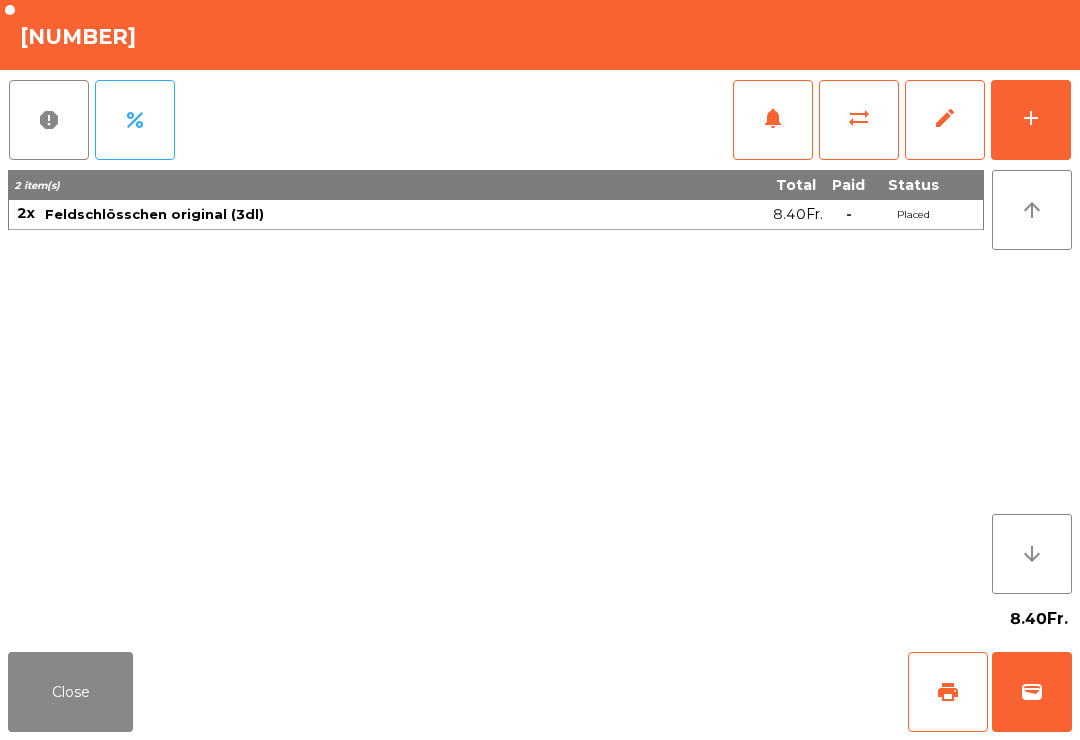 click on "wallet" at bounding box center [1032, 692] 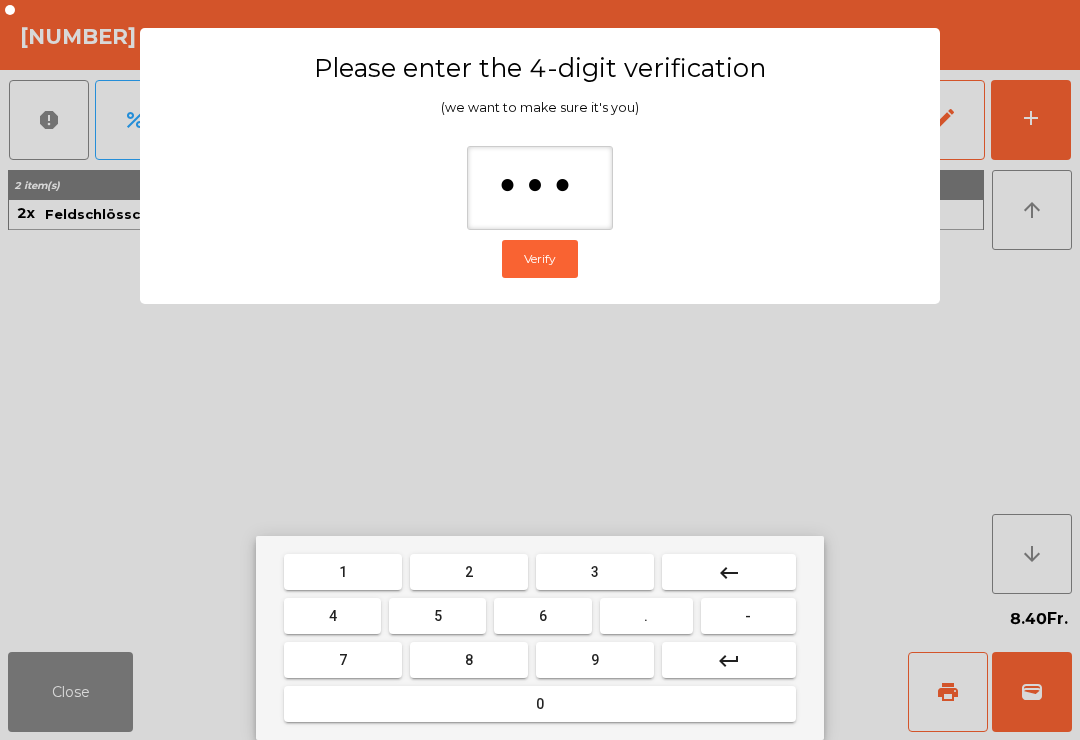 type on "****" 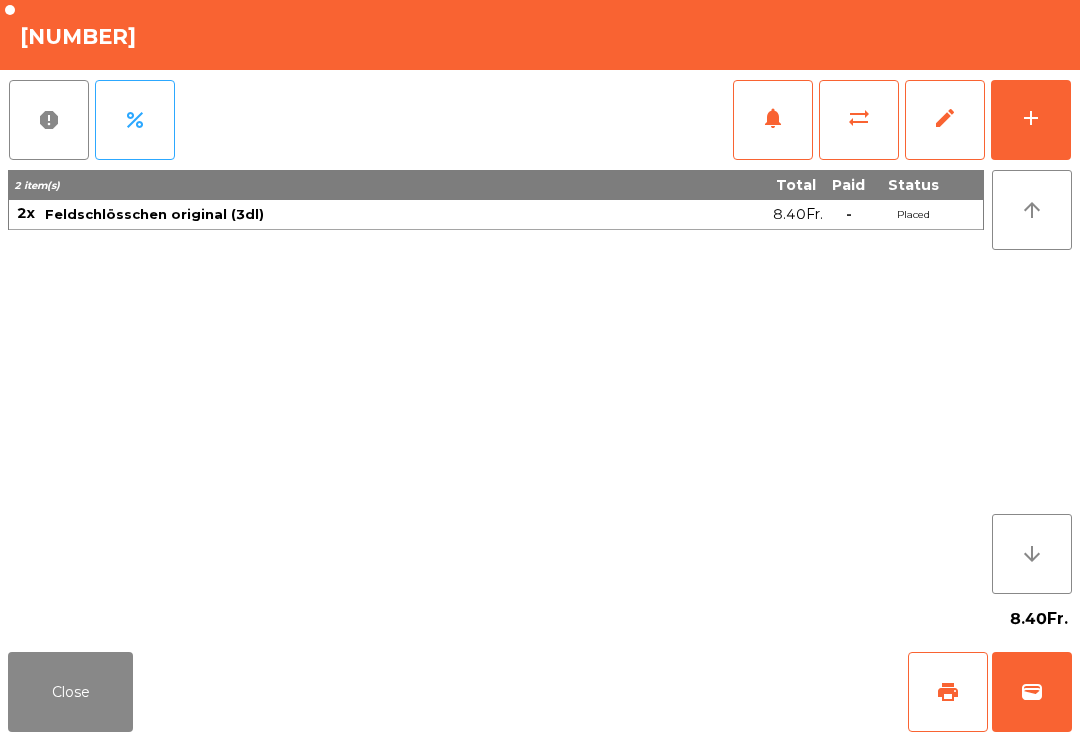 click on "Close   print   wallet" at bounding box center (540, 692) 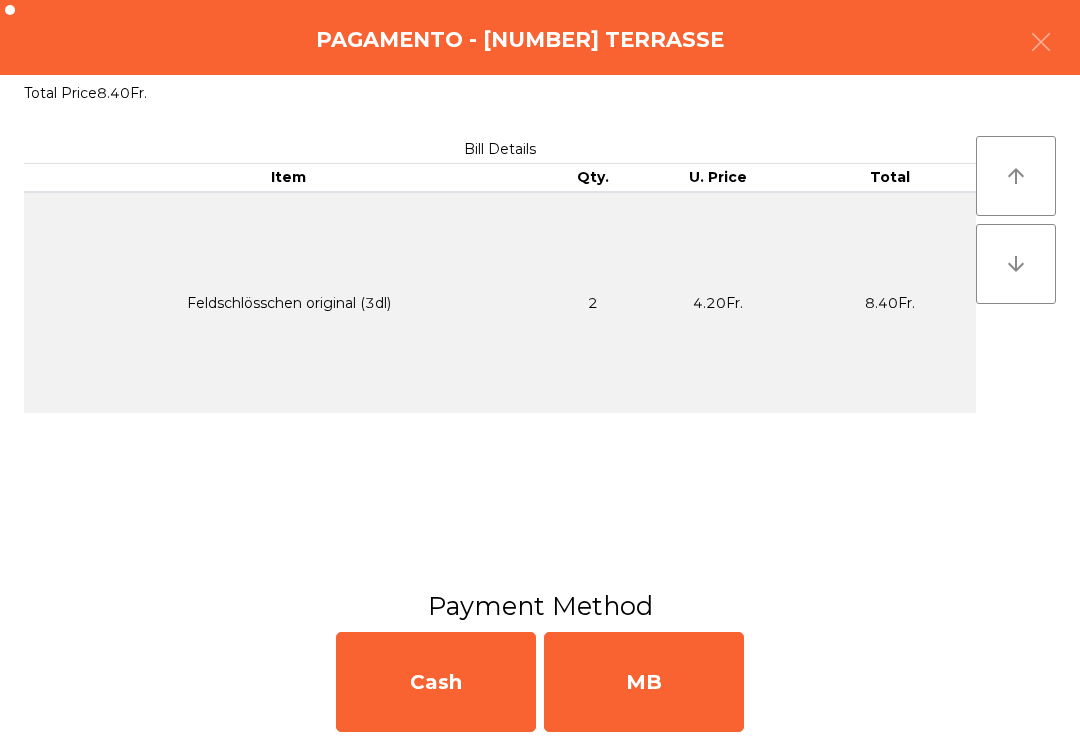 click on "MB" at bounding box center [644, 682] 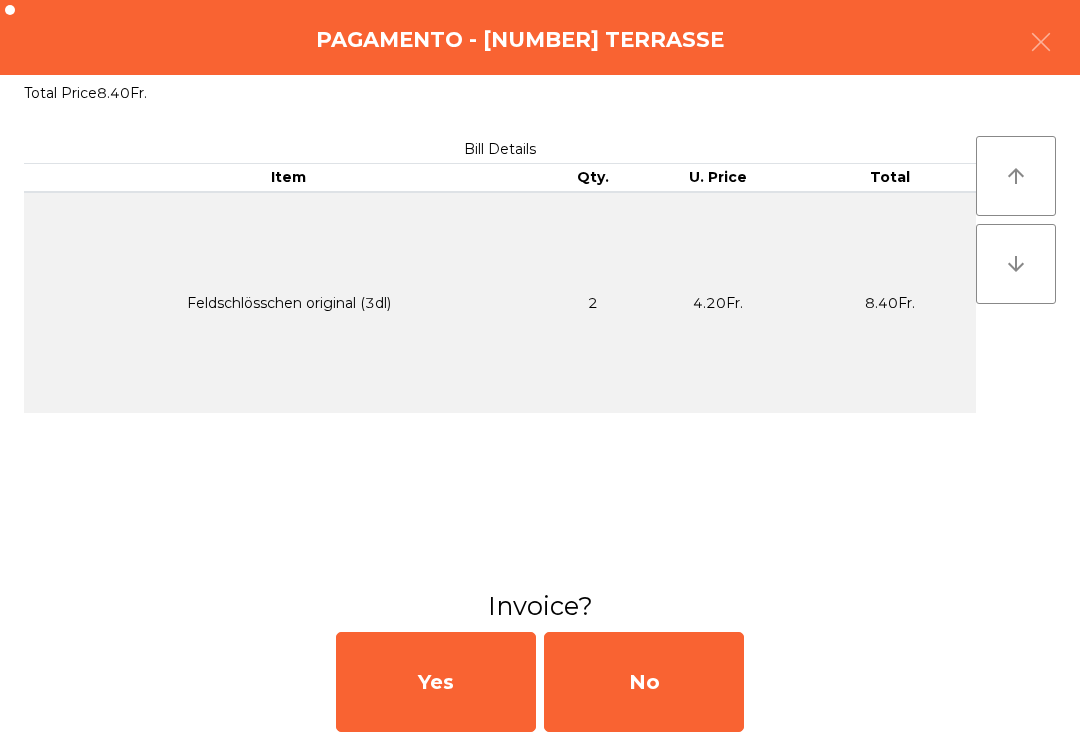 click on "No" at bounding box center (644, 682) 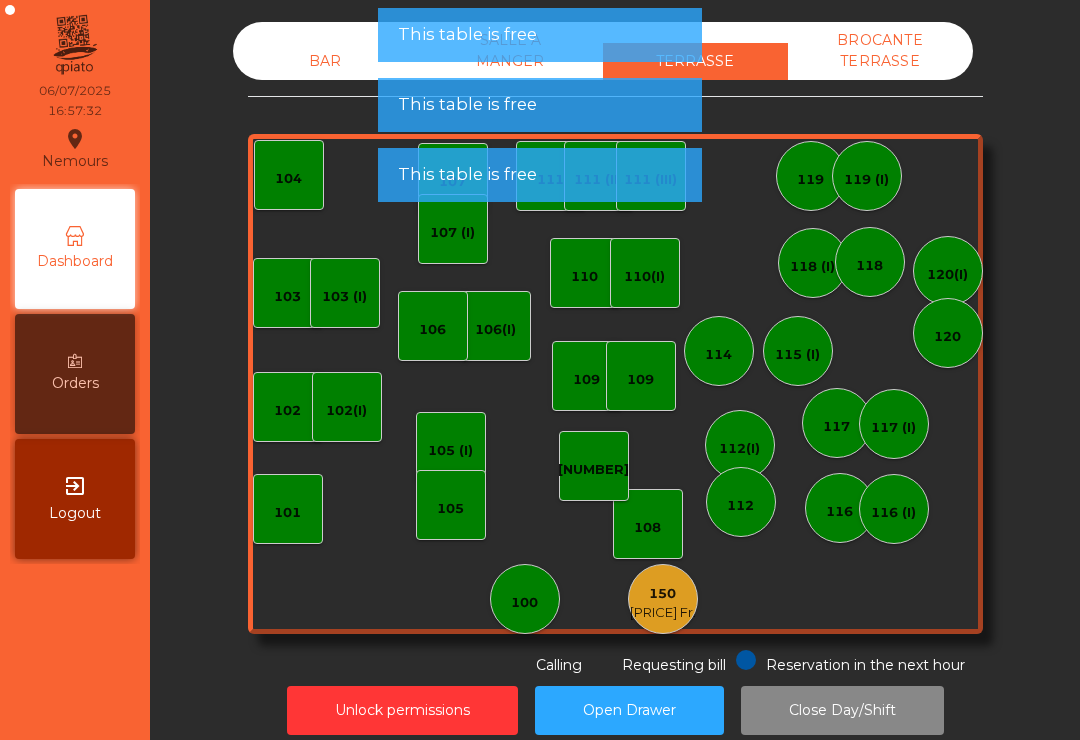 click on "150" at bounding box center [663, 594] 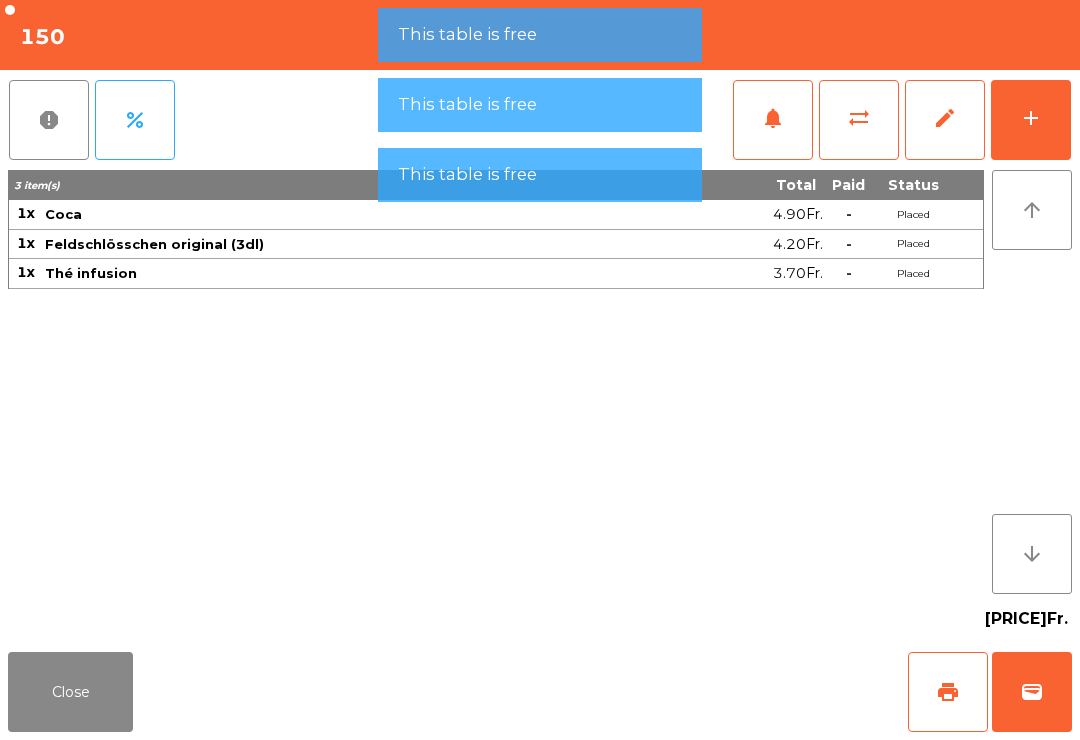 click on "wallet" at bounding box center (1032, 692) 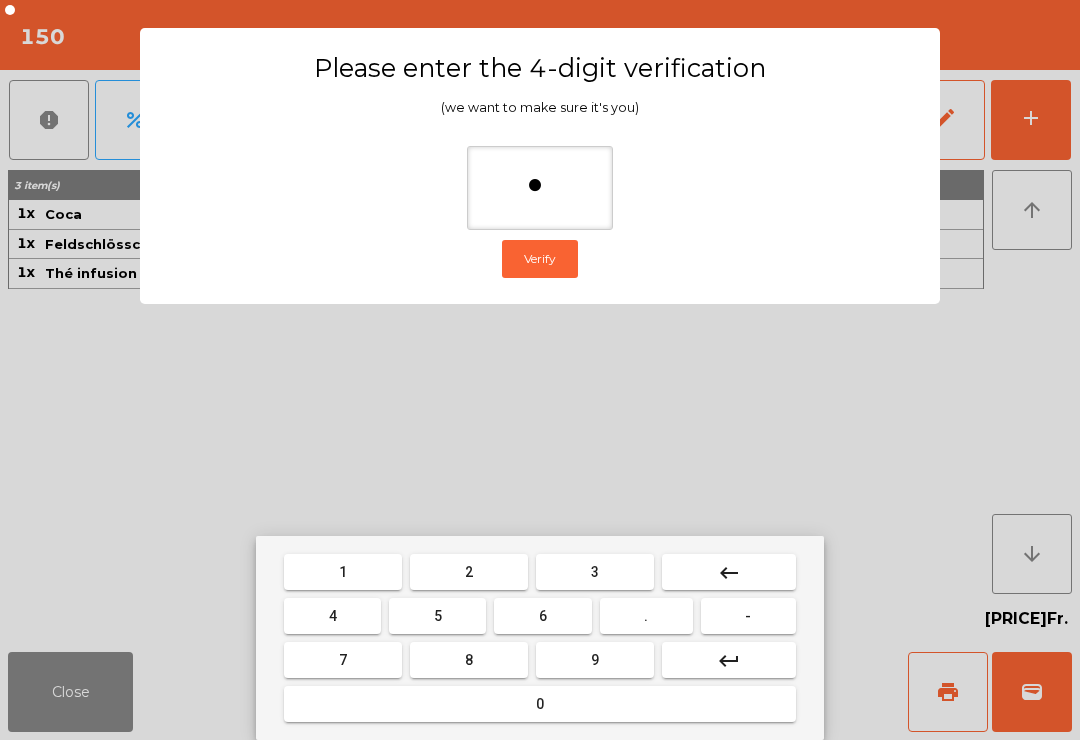 type on "**" 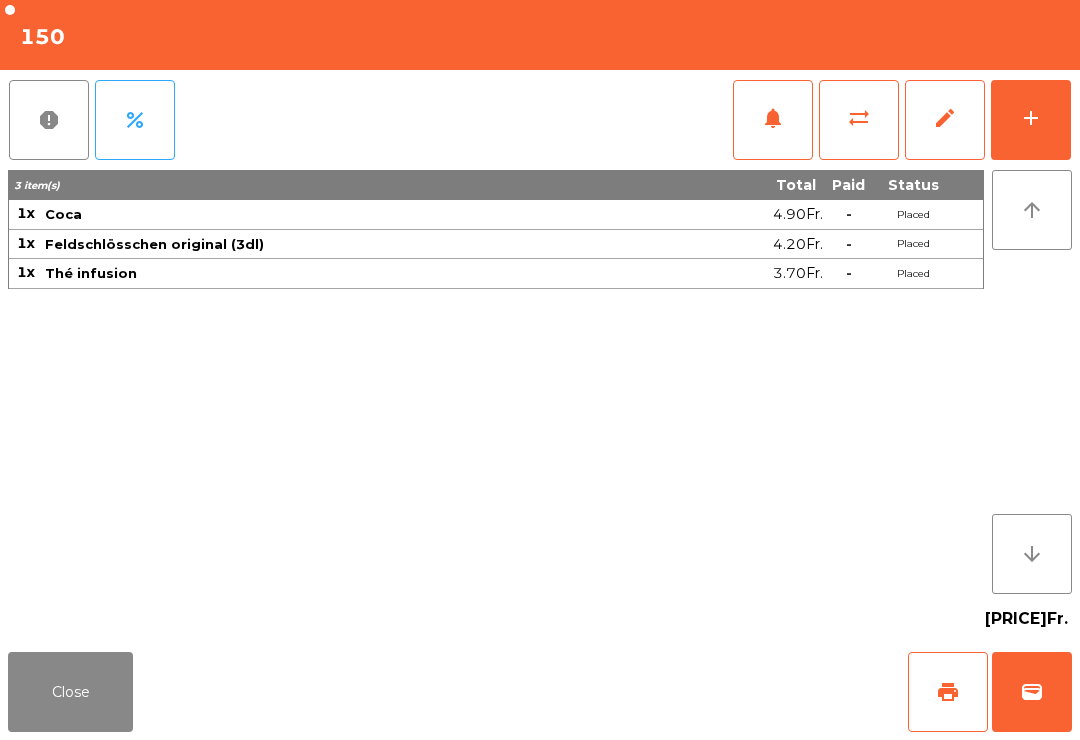 click on "Close   print   wallet" at bounding box center (540, 692) 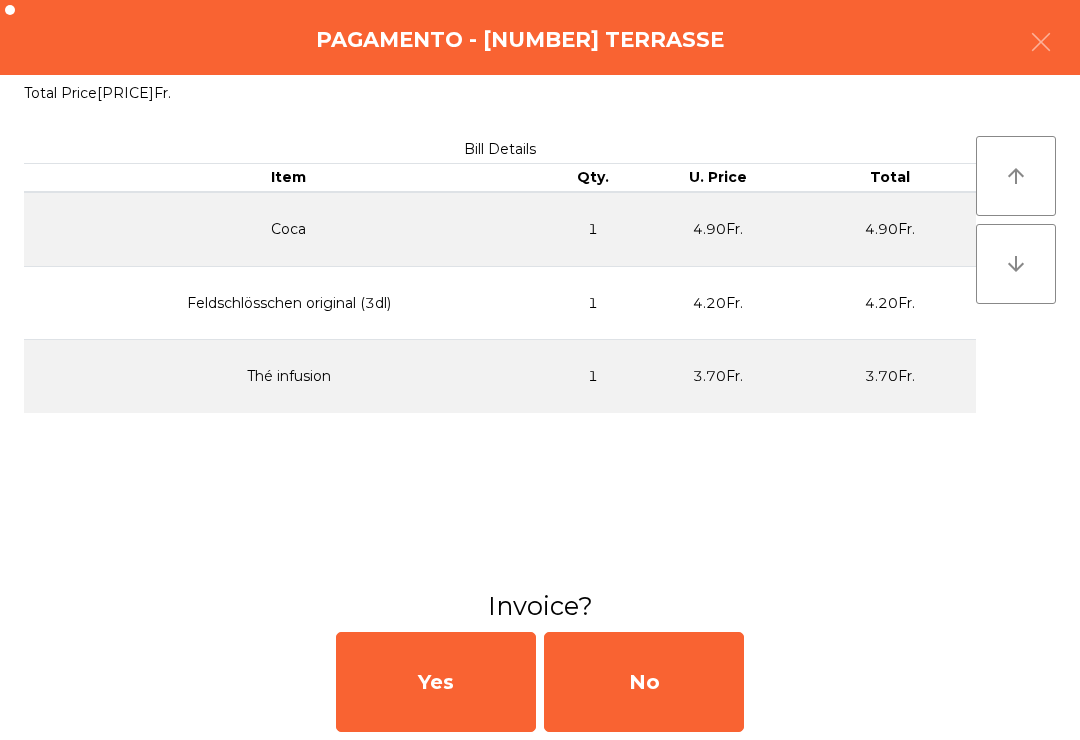 click on "No" at bounding box center (644, 682) 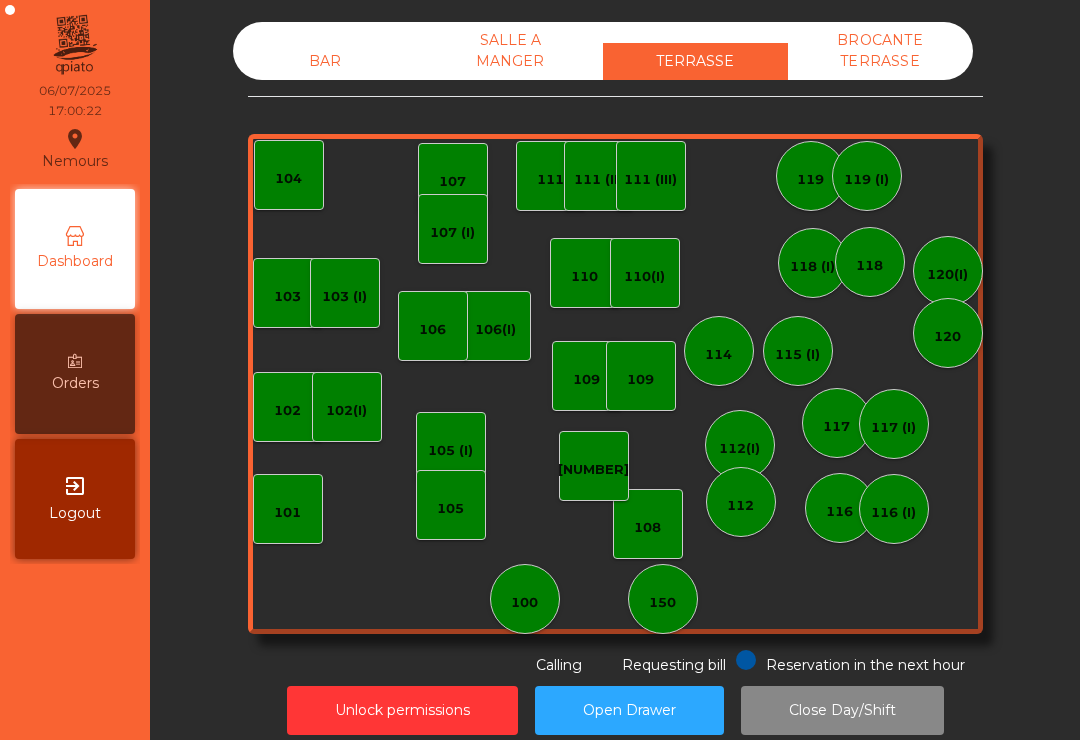 click on "SALLE A MANGER" at bounding box center [510, 51] 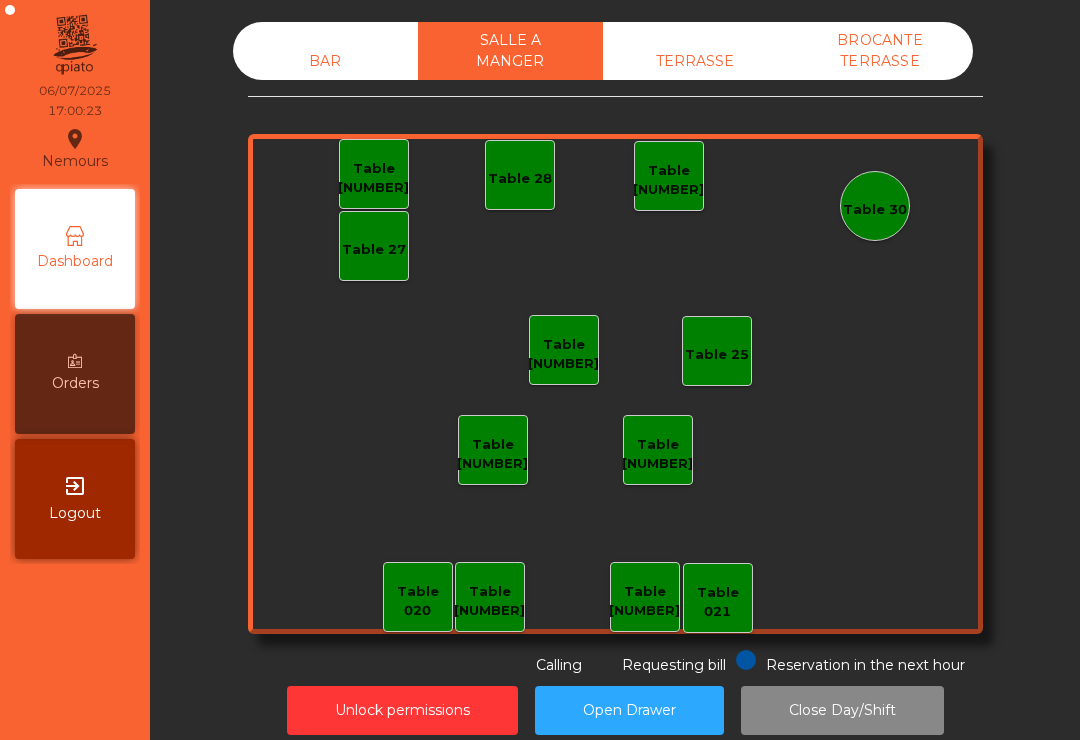click on "BAR" at bounding box center [325, 61] 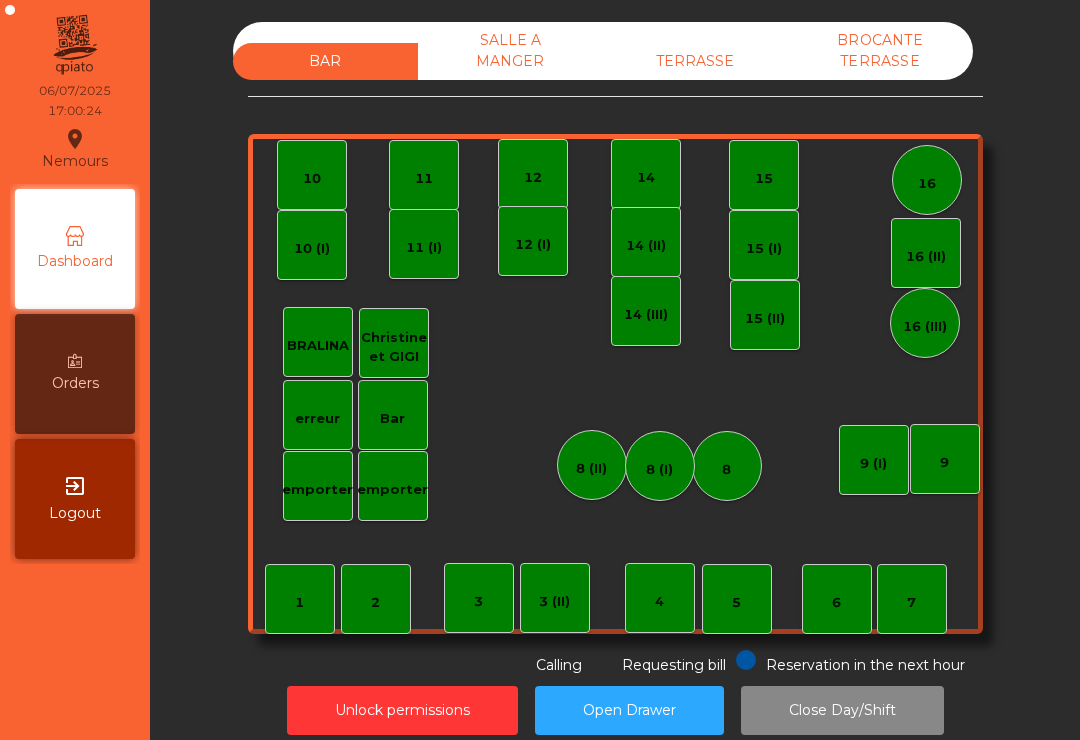 click on "TERRASSE" at bounding box center [695, 61] 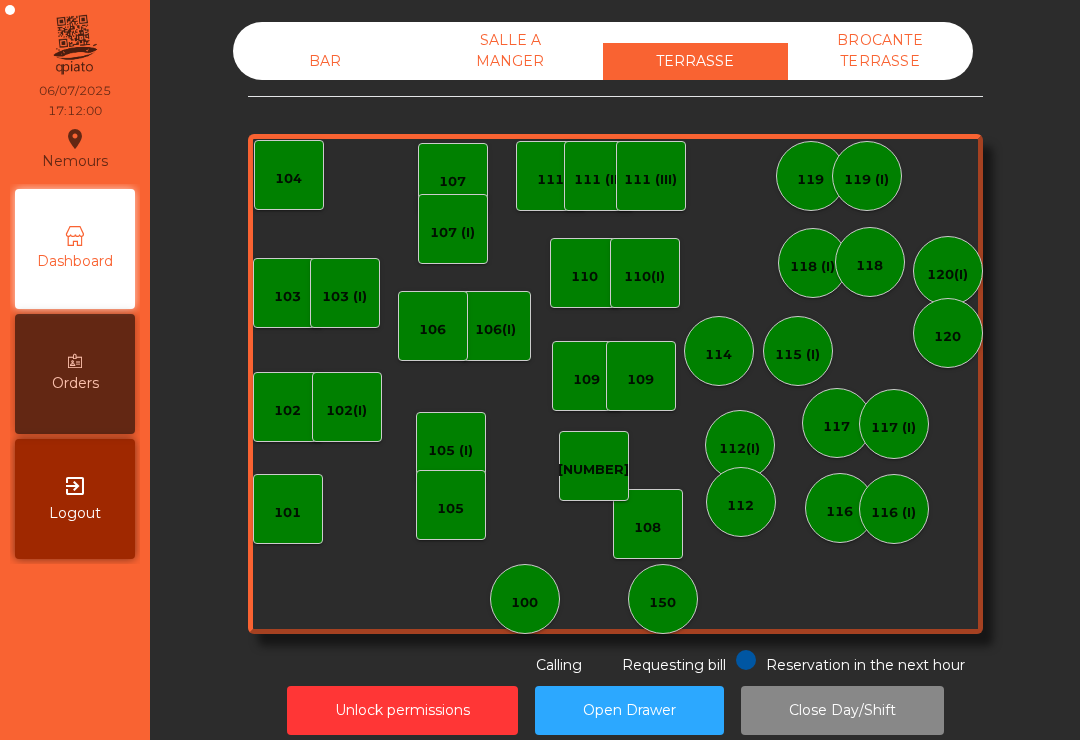 click on "106(I)" at bounding box center [496, 326] 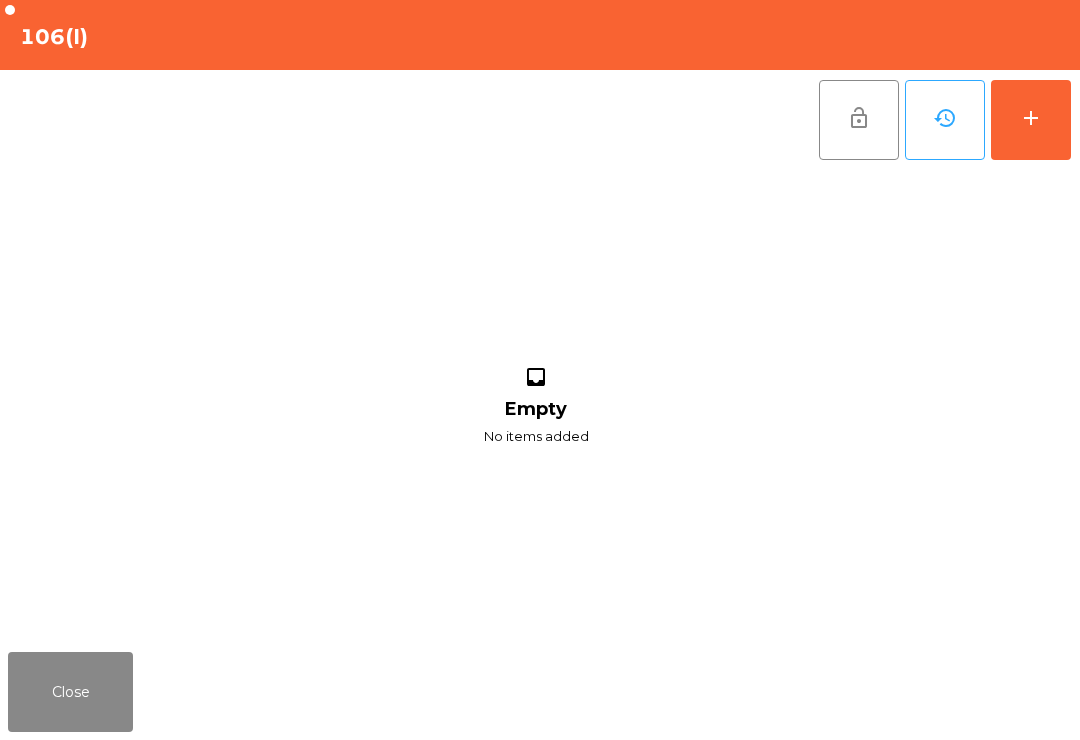 click on "inbox Empty No items added" at bounding box center [536, 407] 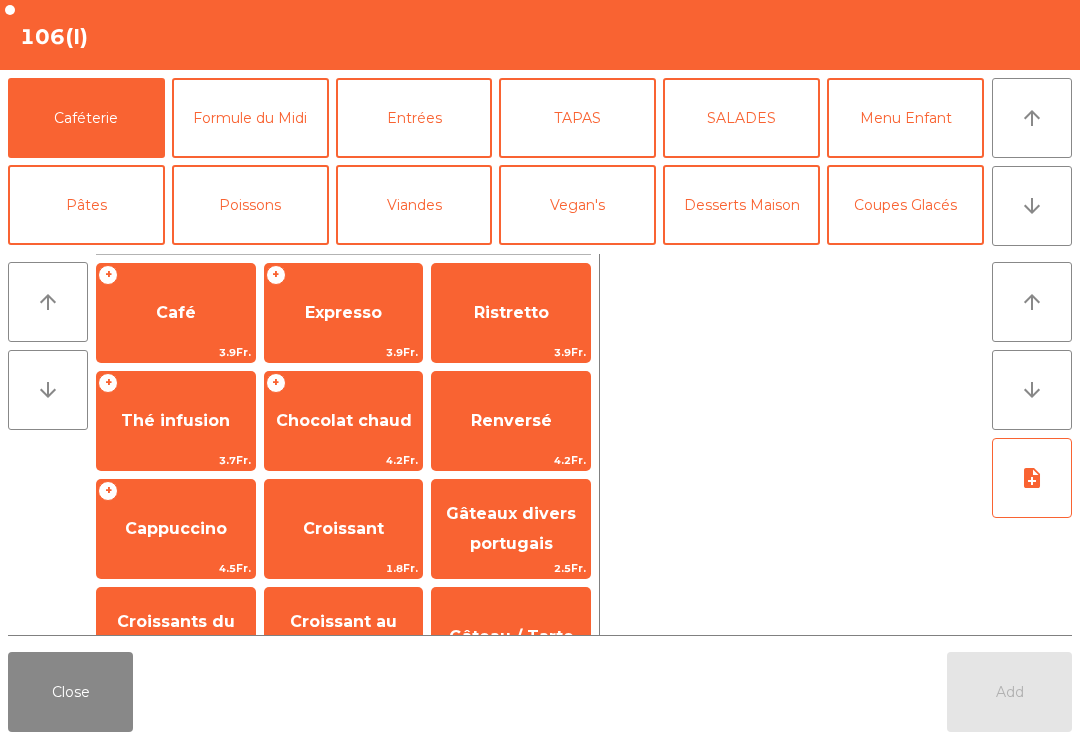 scroll, scrollTop: 136, scrollLeft: 0, axis: vertical 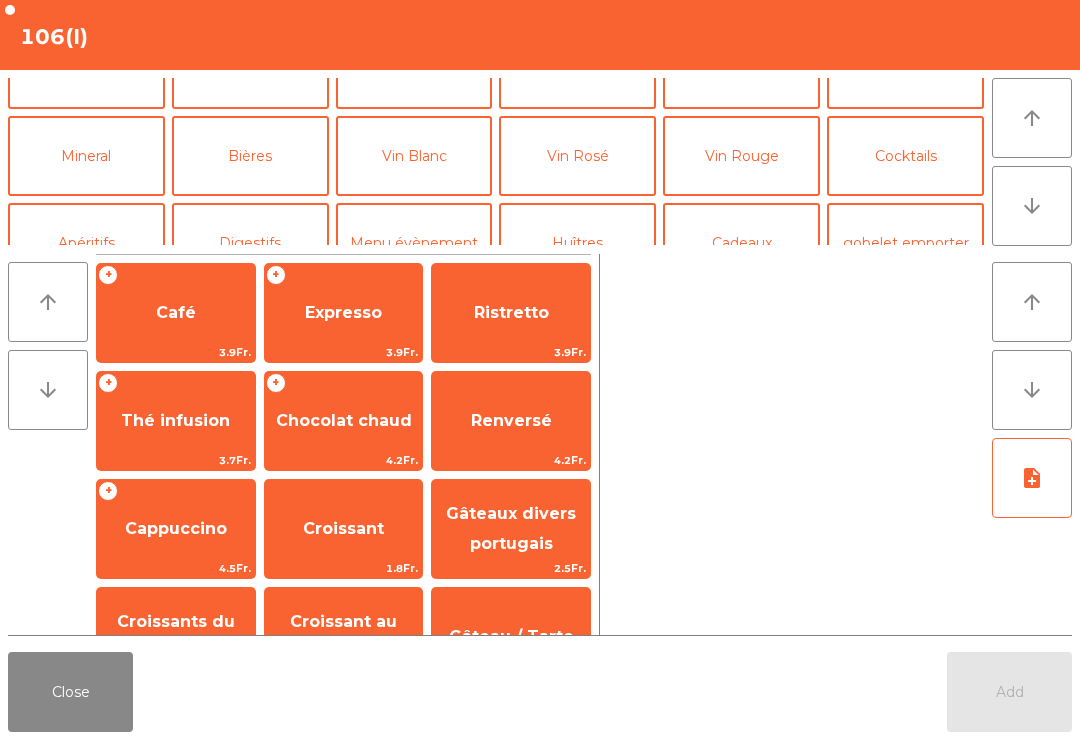 click on "Vin Rosé" at bounding box center (577, 156) 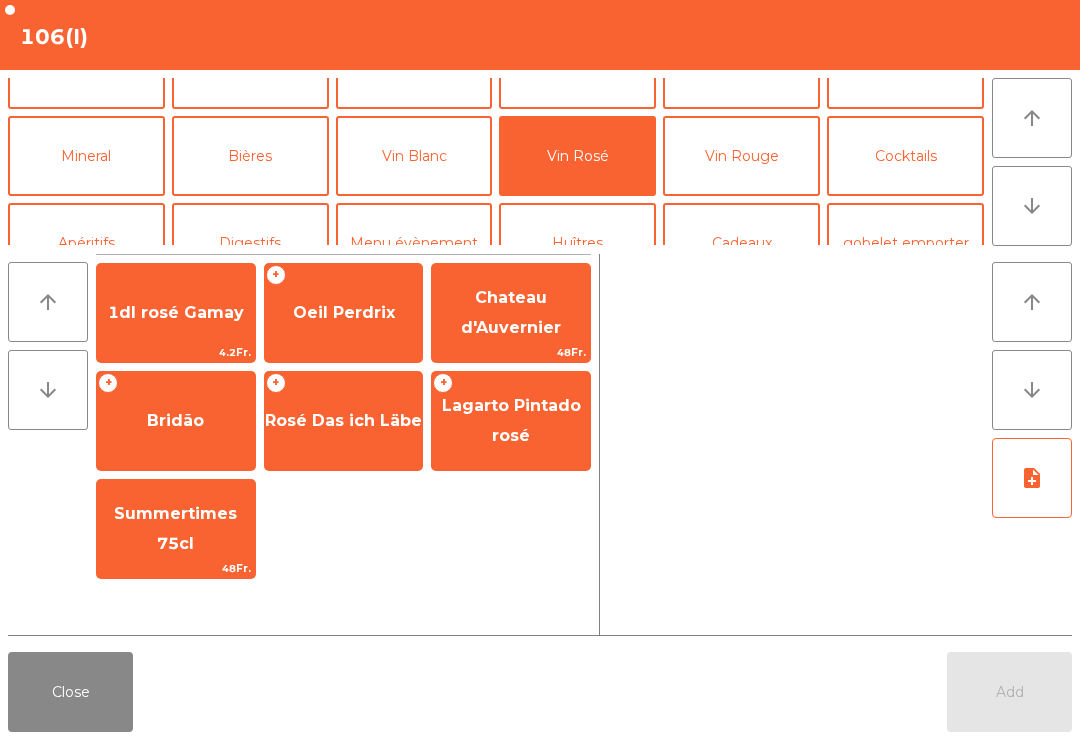 click on "Add" at bounding box center [1009, 692] 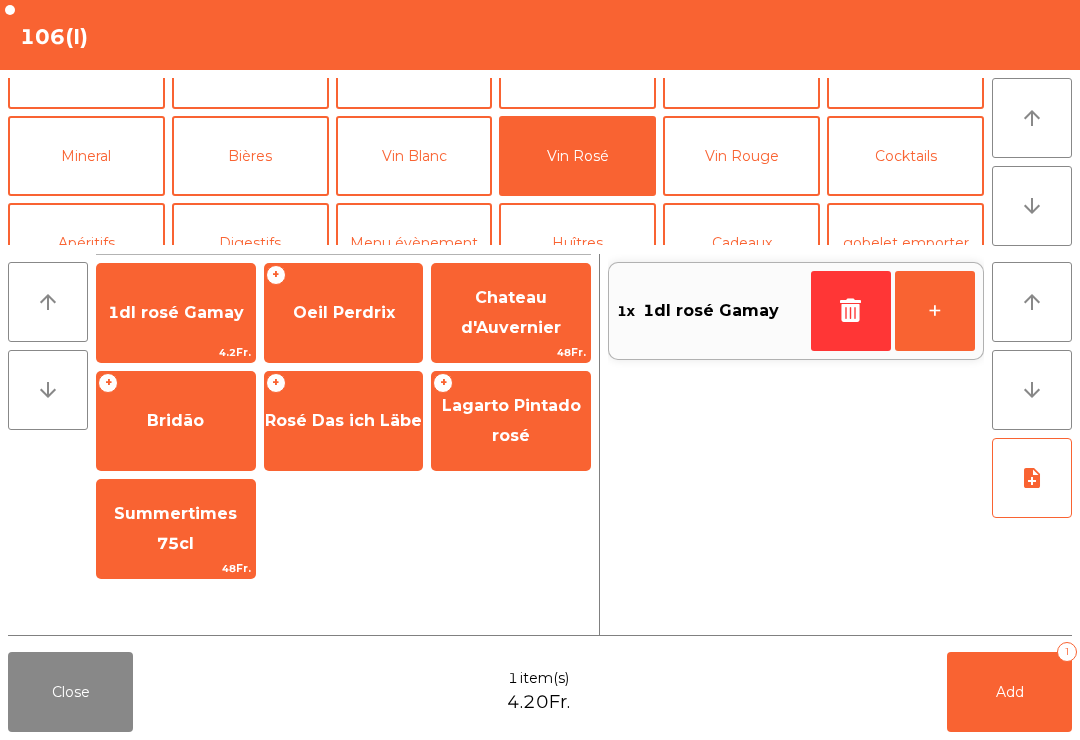 scroll, scrollTop: 136, scrollLeft: 0, axis: vertical 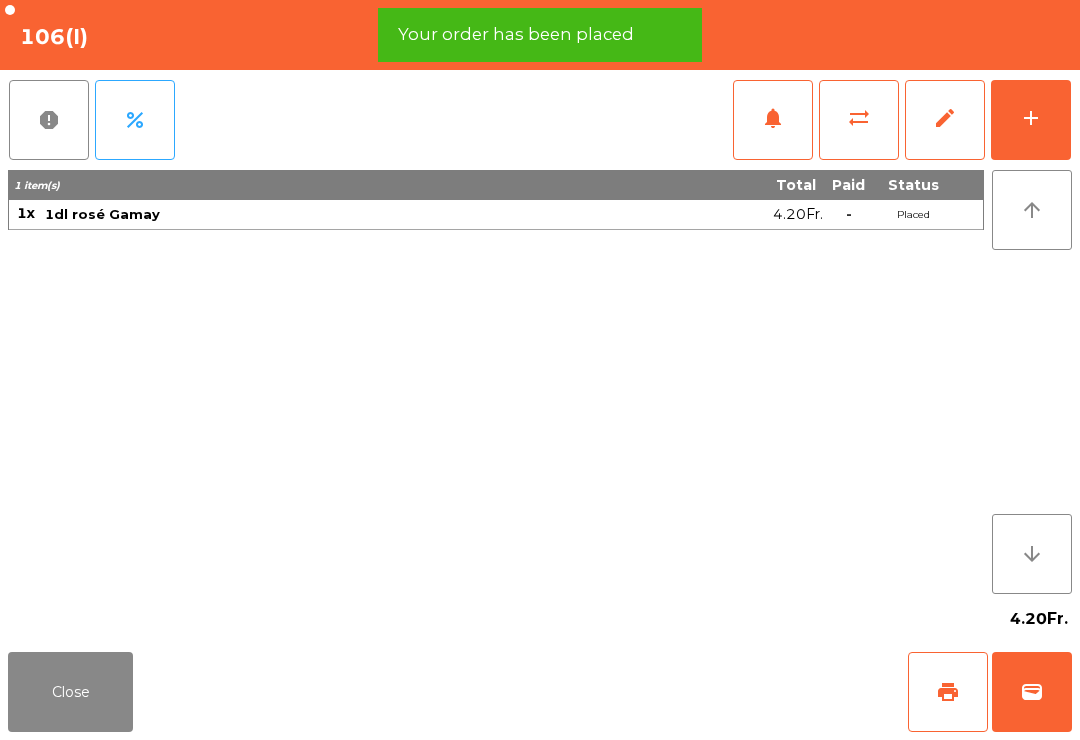 click on "print" at bounding box center (948, 692) 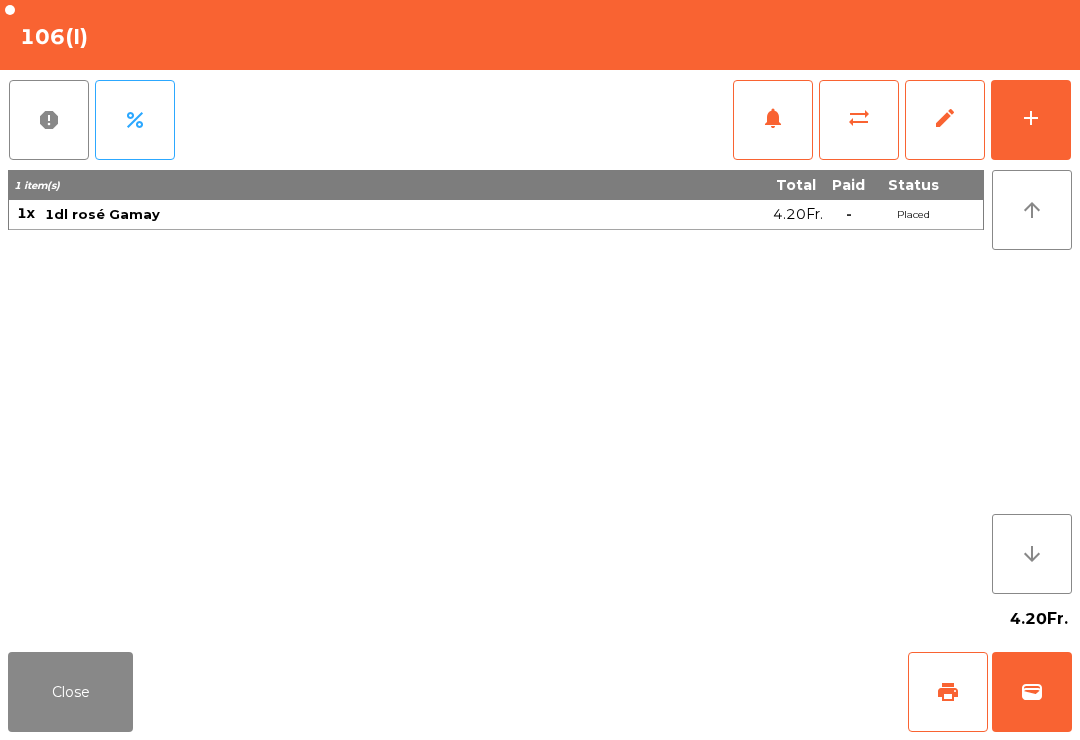 click on "Close" at bounding box center [70, 692] 